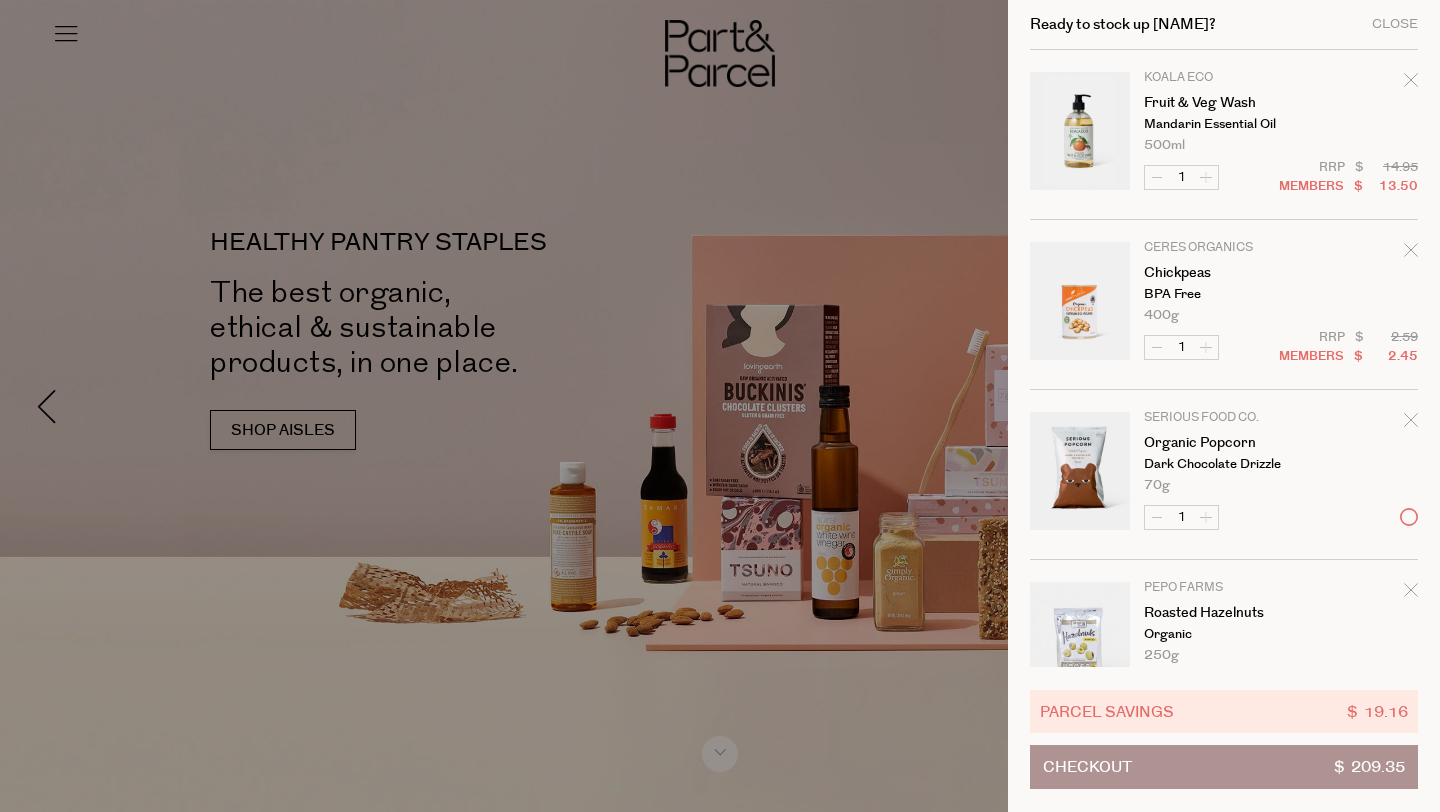 scroll, scrollTop: 0, scrollLeft: 0, axis: both 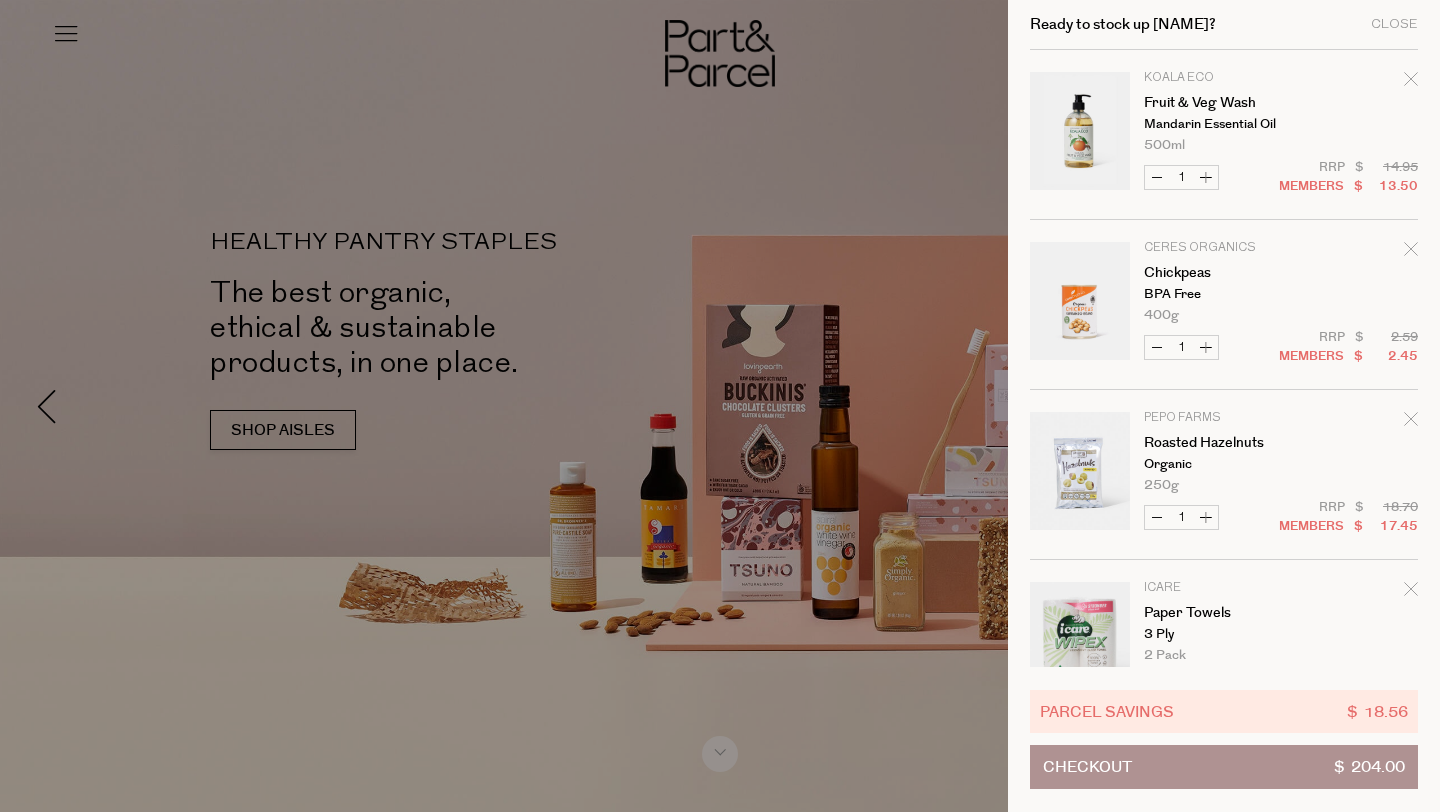 click 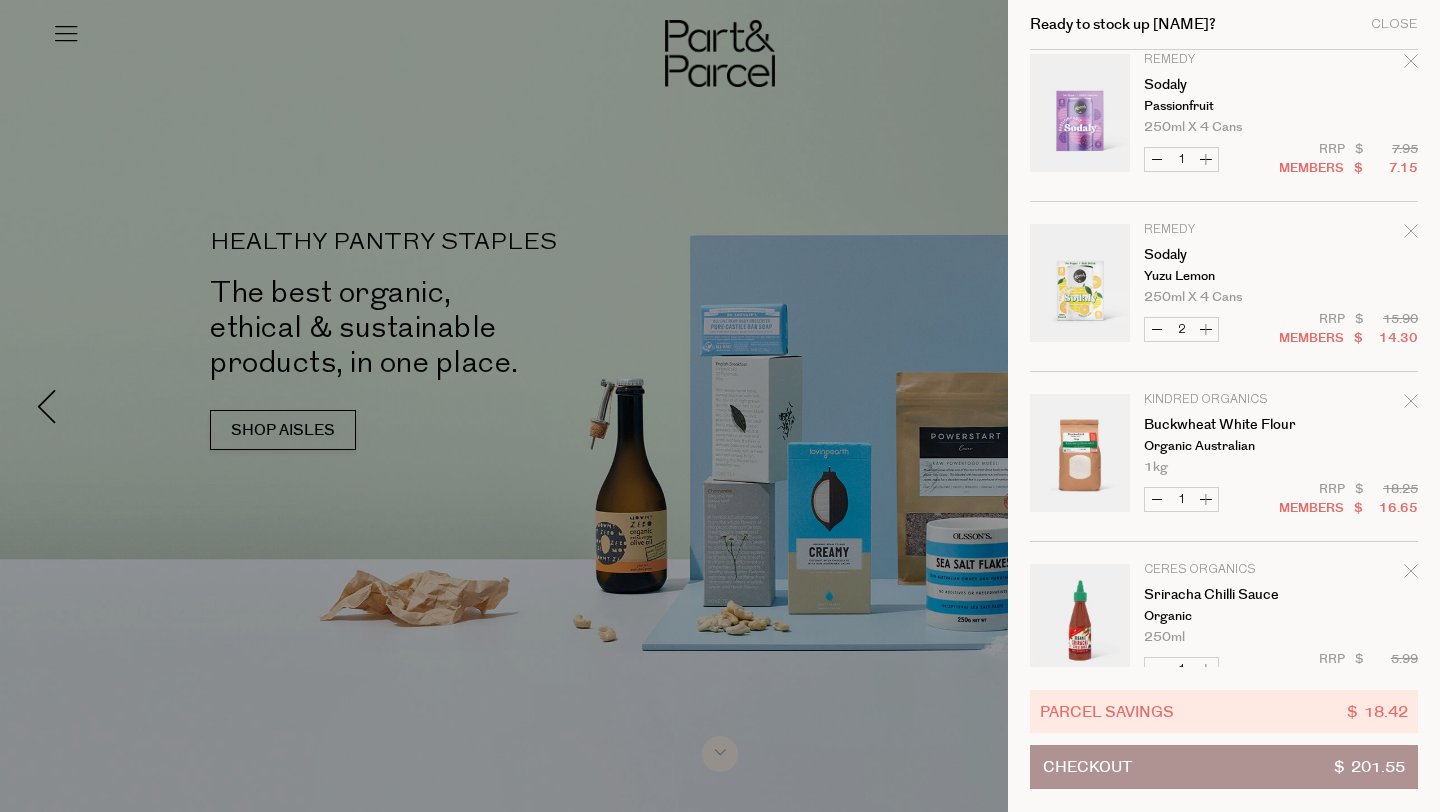 scroll, scrollTop: 523, scrollLeft: 0, axis: vertical 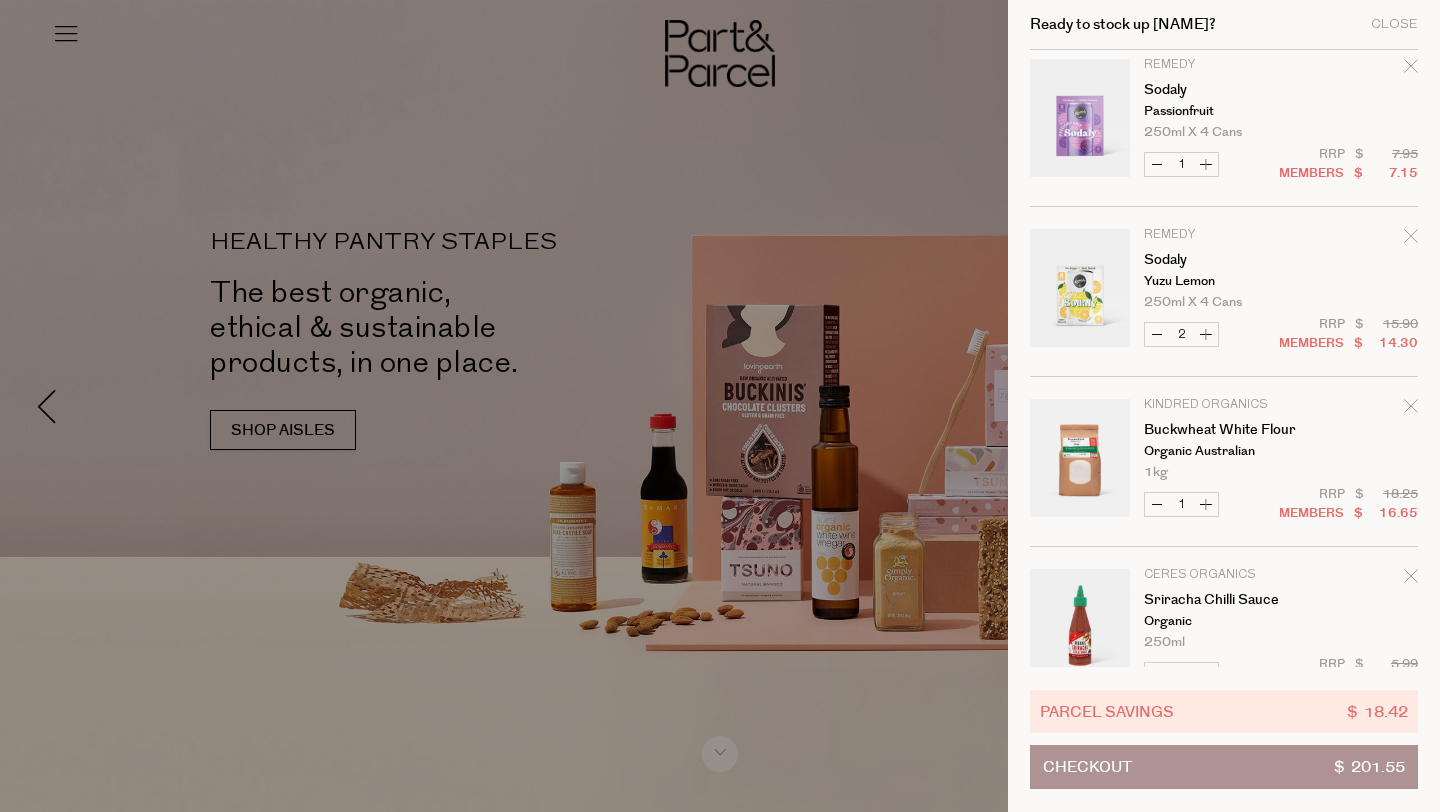 click on "Increase Sodaly" at bounding box center [1206, 164] 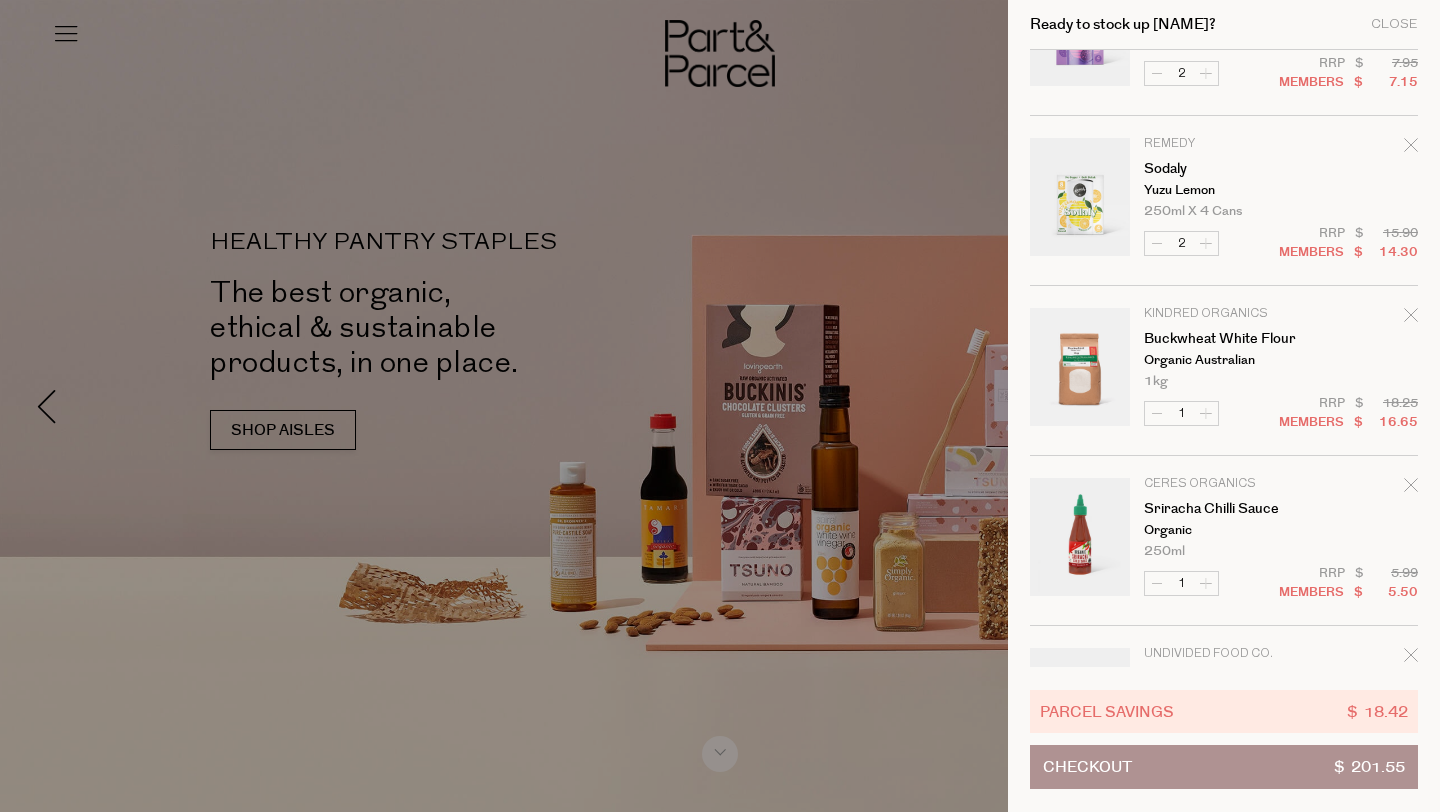 scroll, scrollTop: 723, scrollLeft: 0, axis: vertical 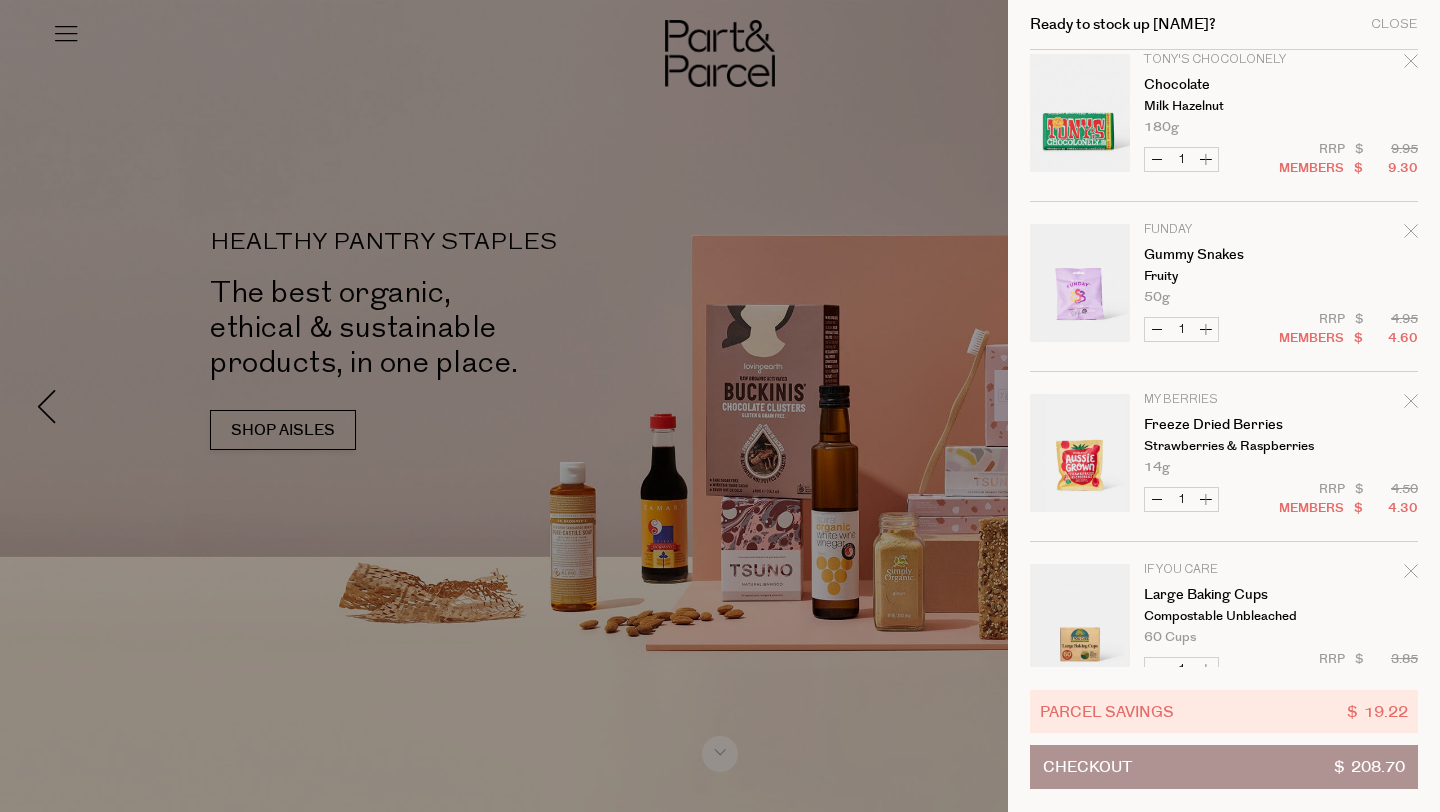 click 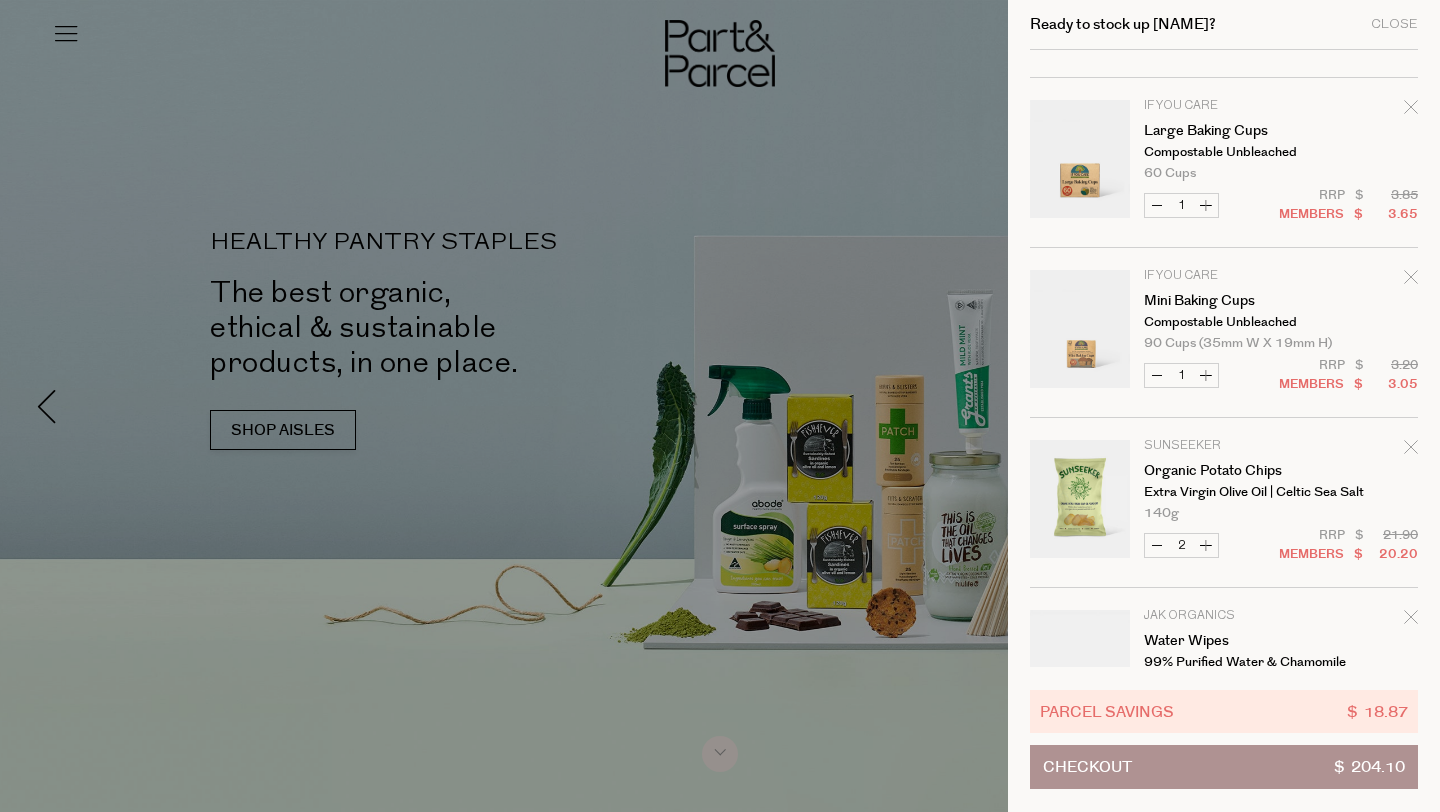 scroll, scrollTop: 2443, scrollLeft: 0, axis: vertical 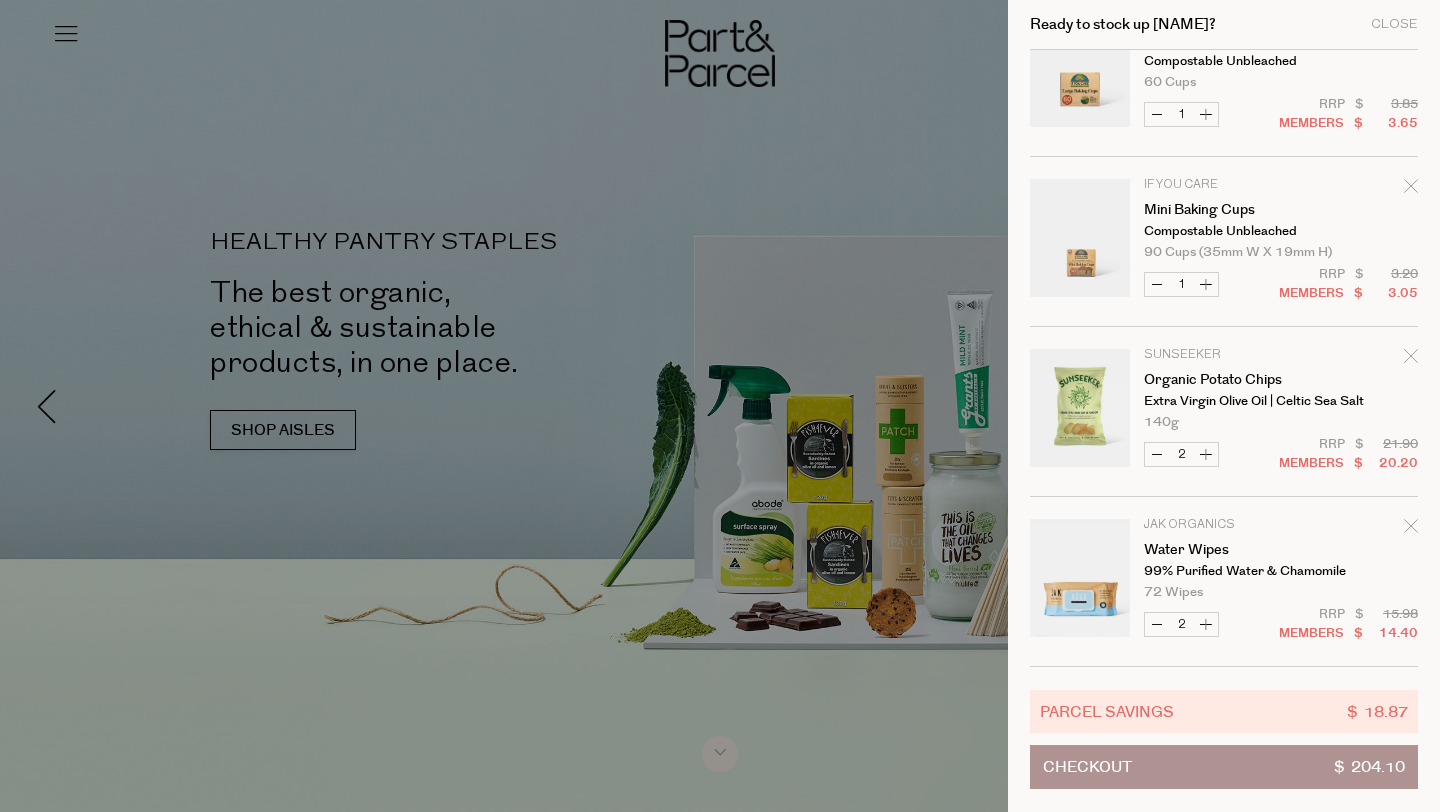 click at bounding box center (720, 406) 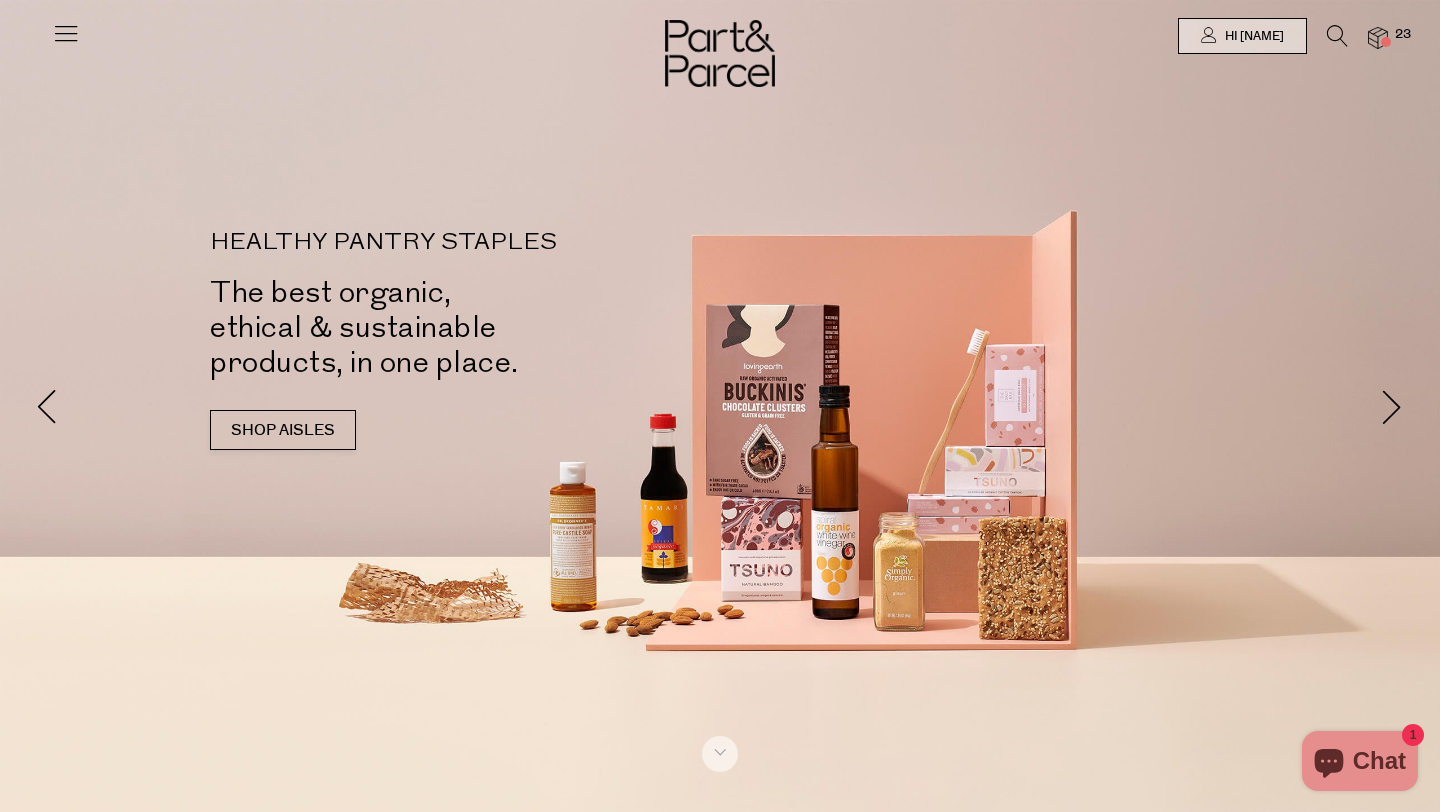 click at bounding box center [66, 33] 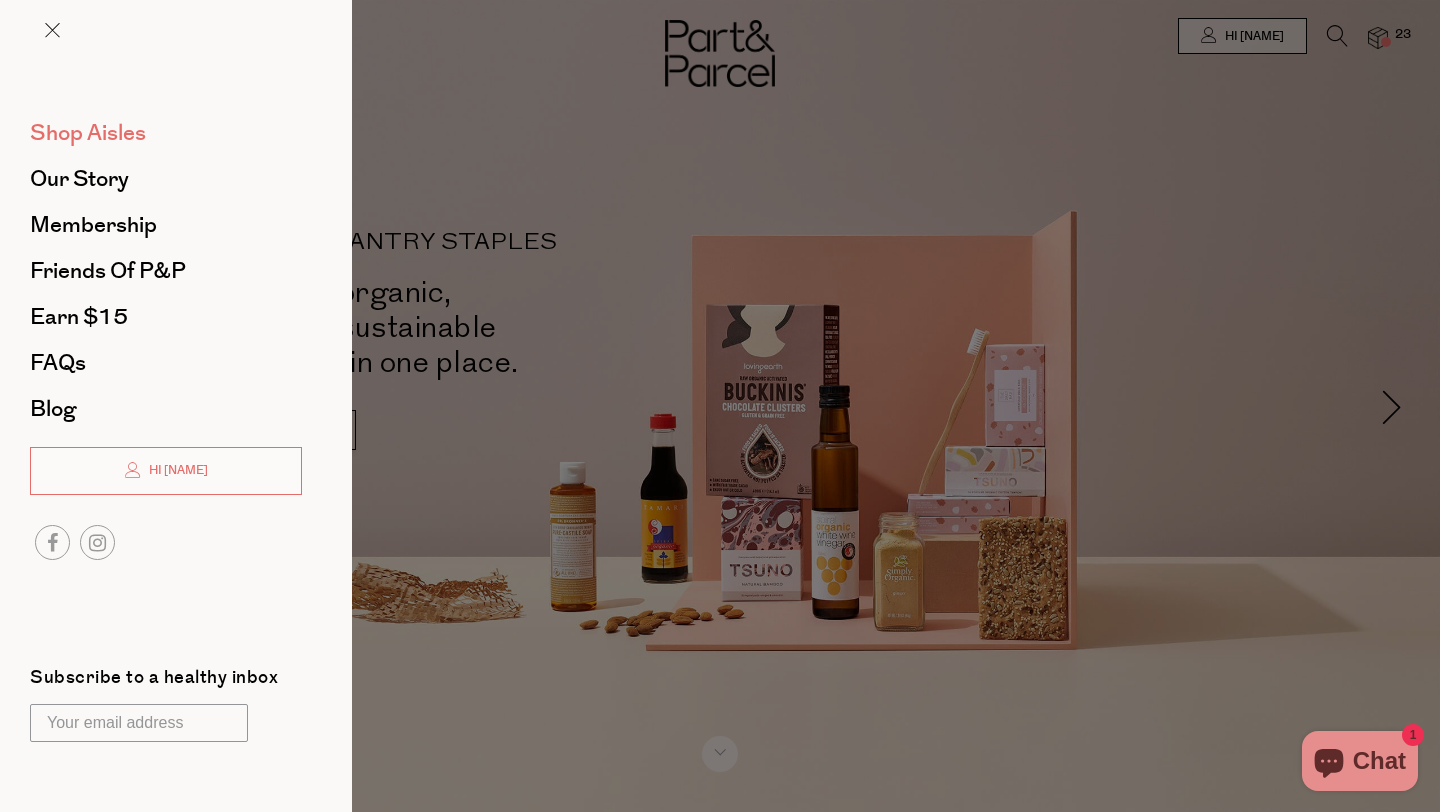 click on "Shop Aisles" at bounding box center [88, 133] 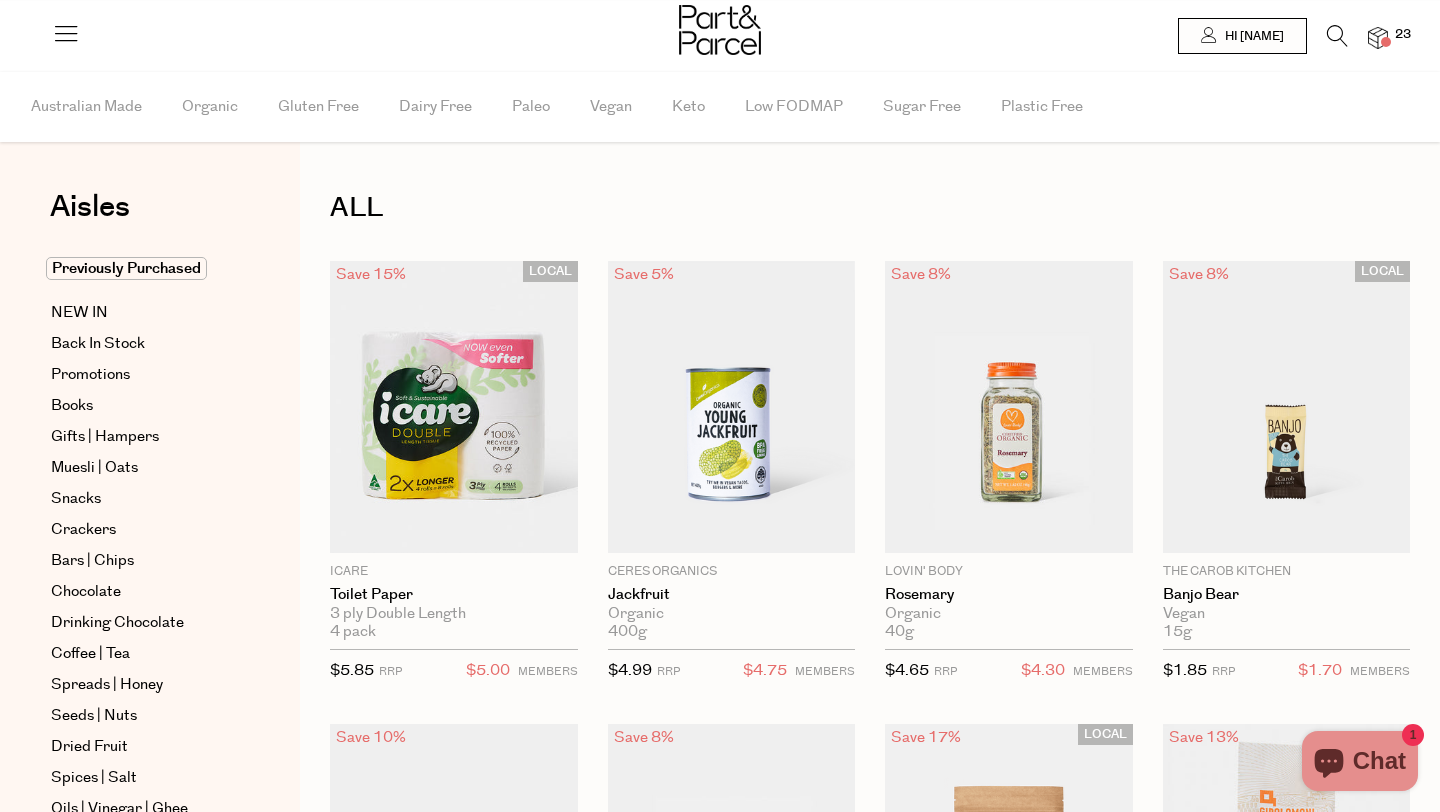 scroll, scrollTop: 0, scrollLeft: 0, axis: both 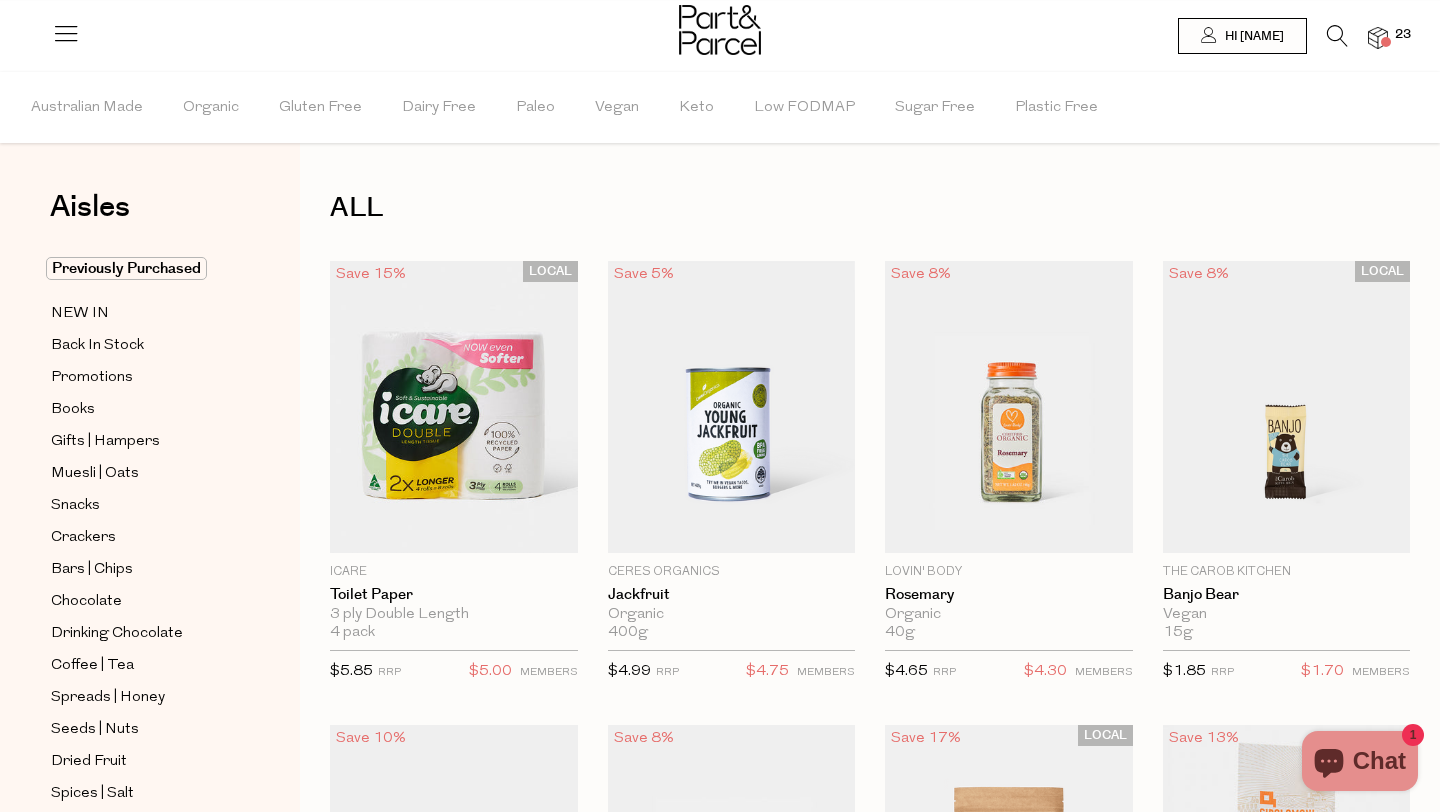 click at bounding box center (1337, 36) 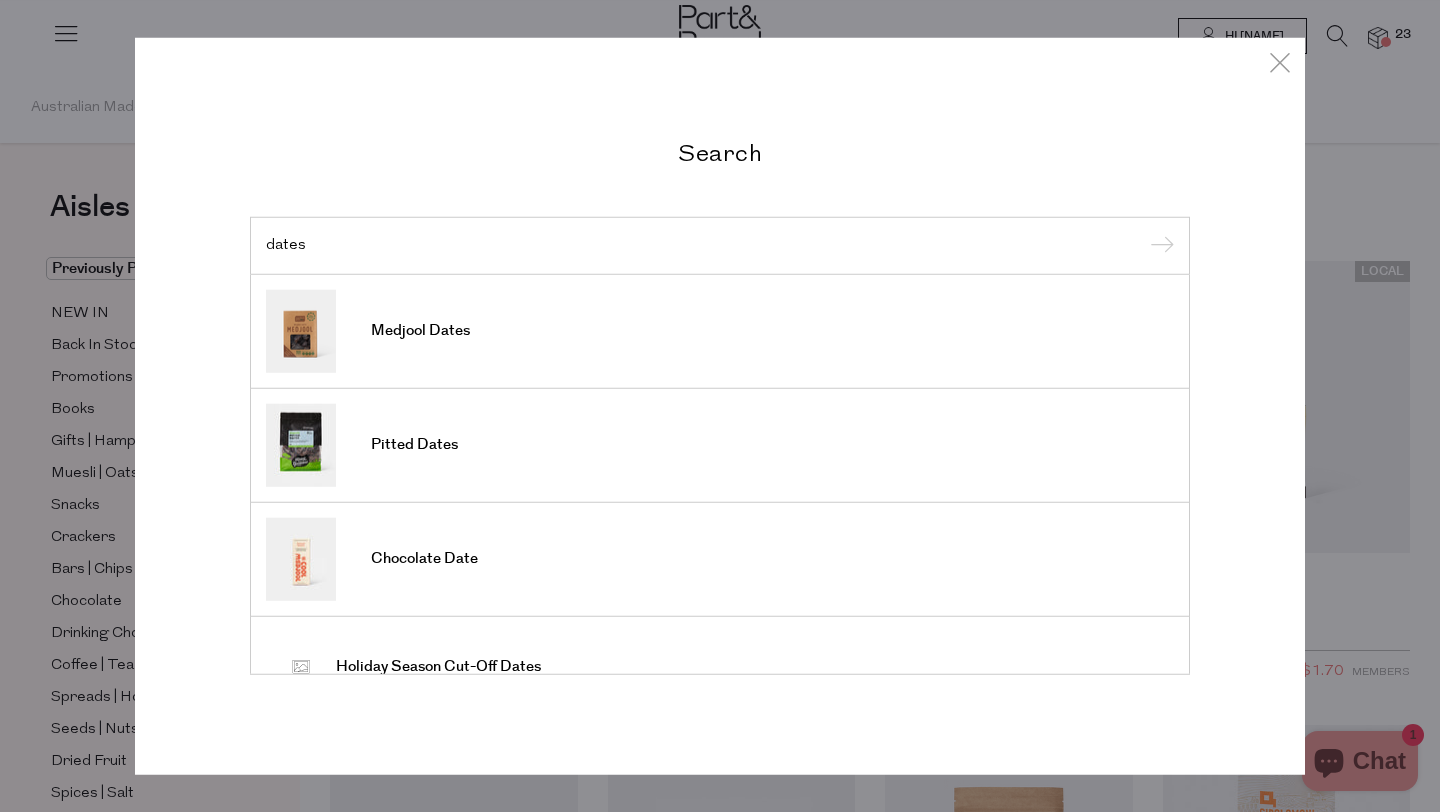 type on "dates" 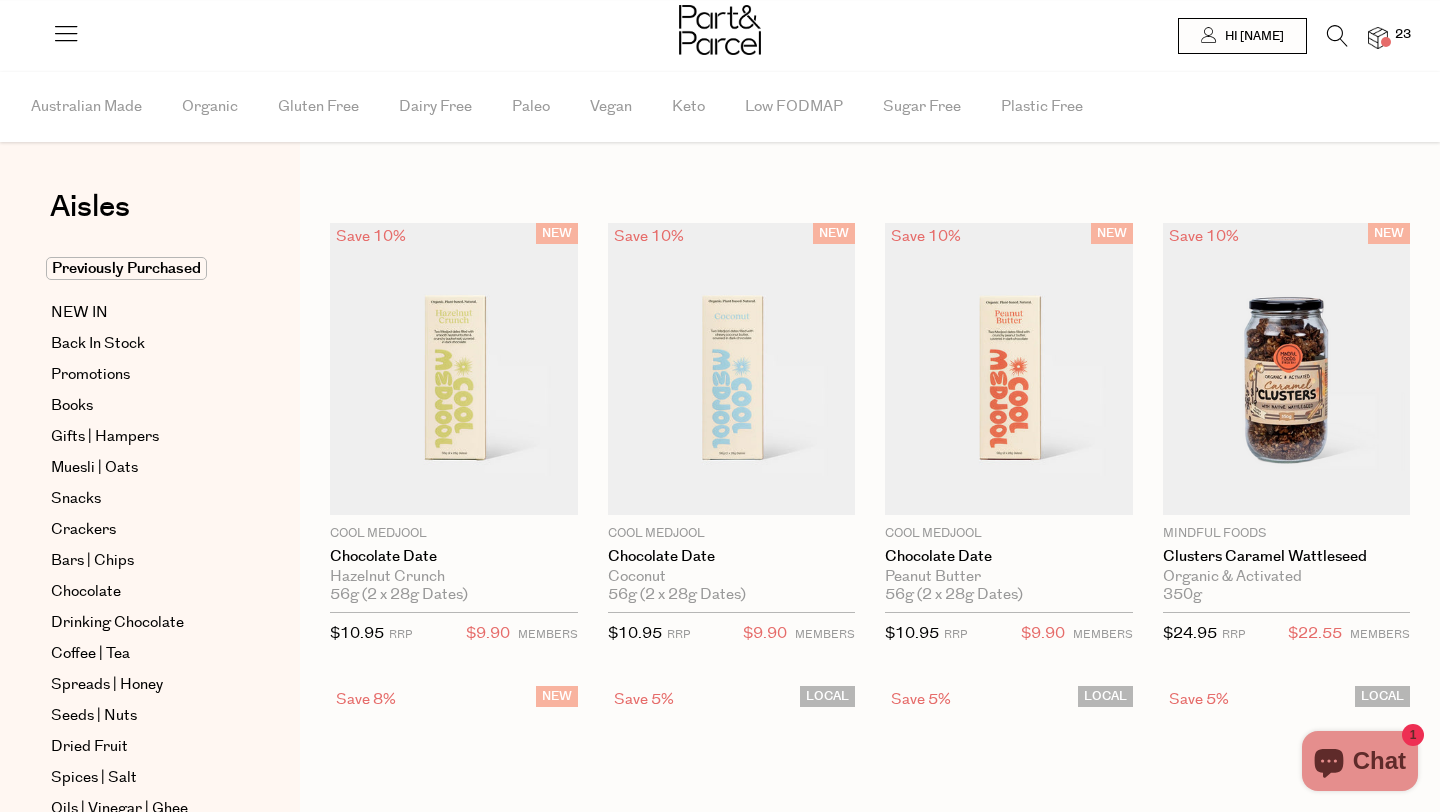 scroll, scrollTop: 0, scrollLeft: 0, axis: both 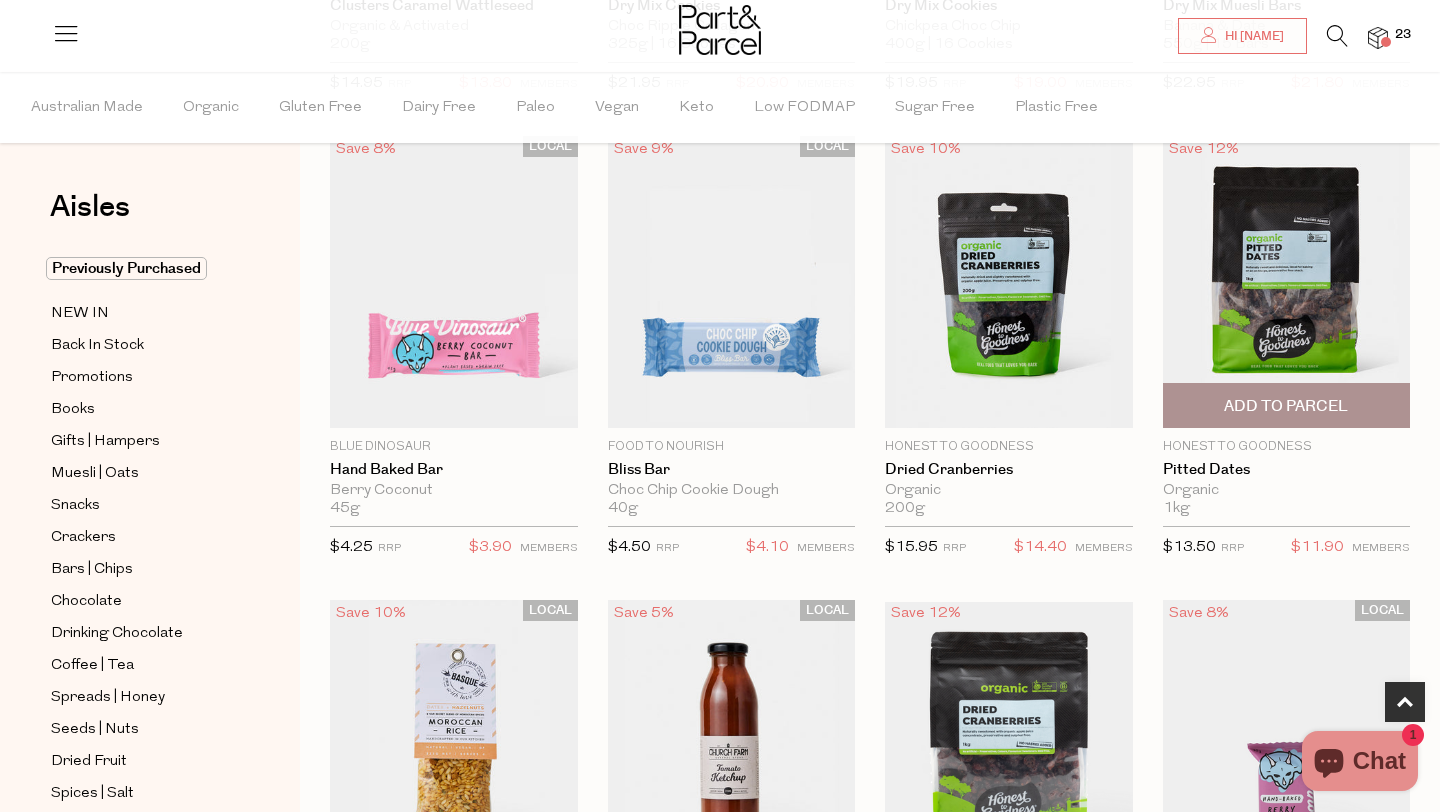click on "Add To Parcel" at bounding box center (1286, 406) 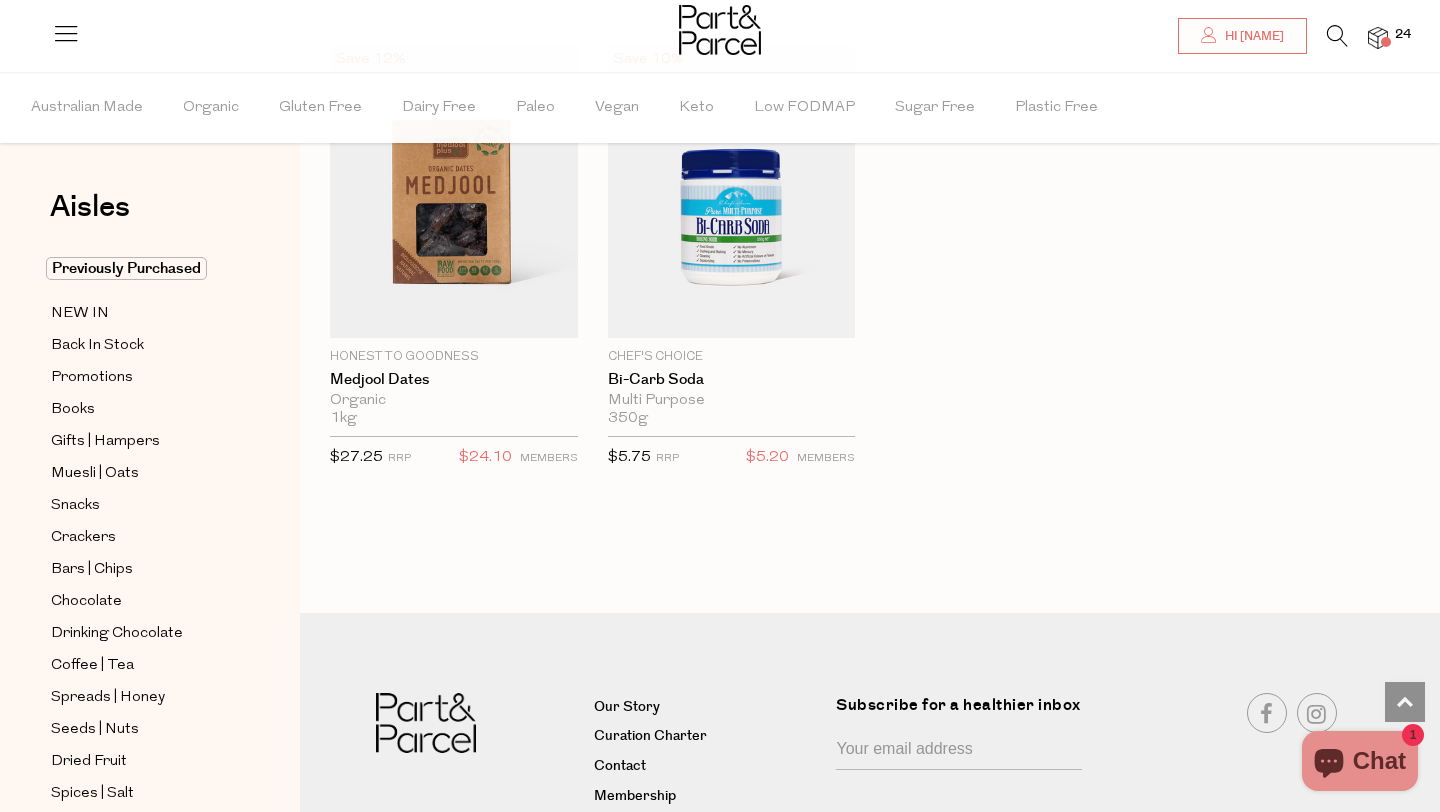 scroll, scrollTop: 2084, scrollLeft: 0, axis: vertical 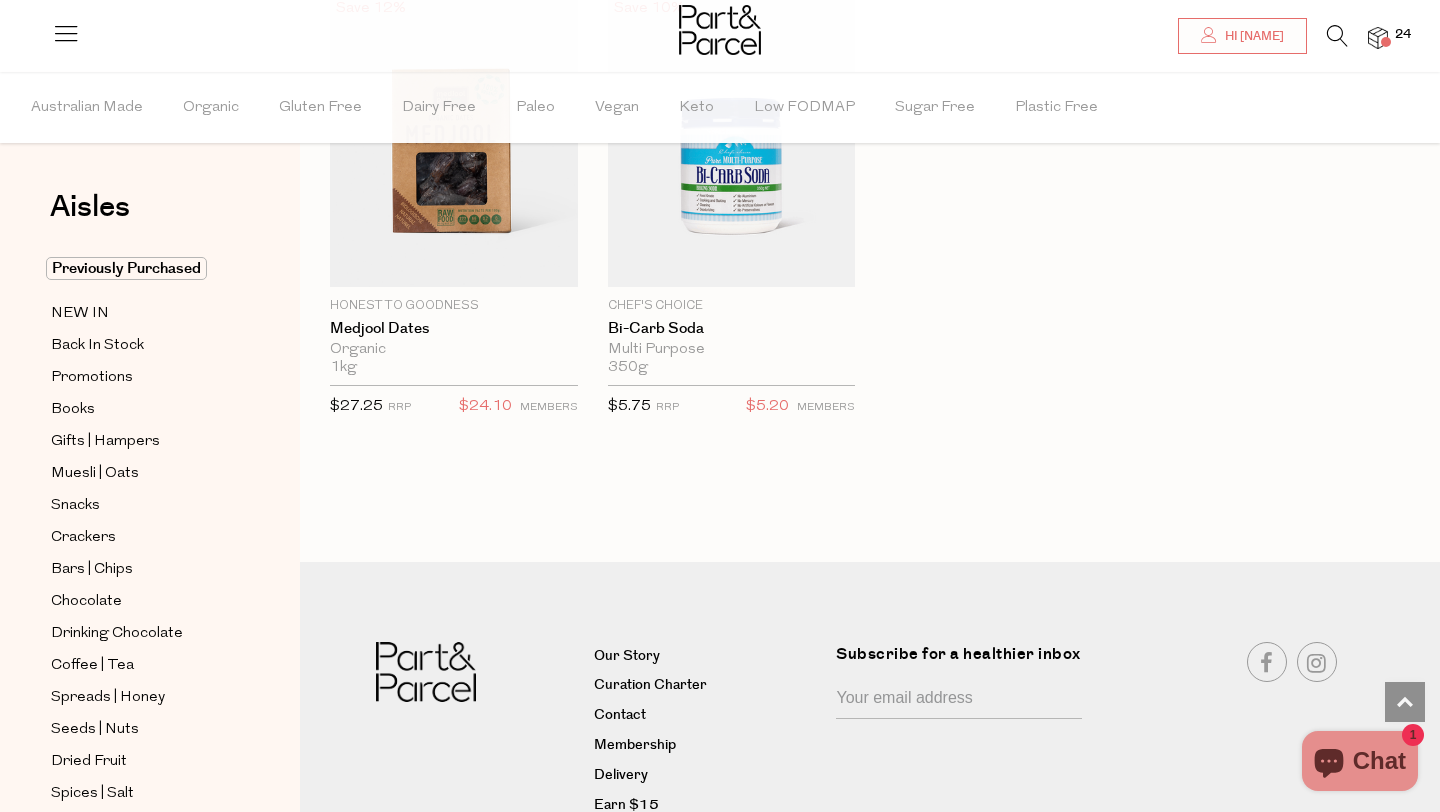 click at bounding box center (1337, 36) 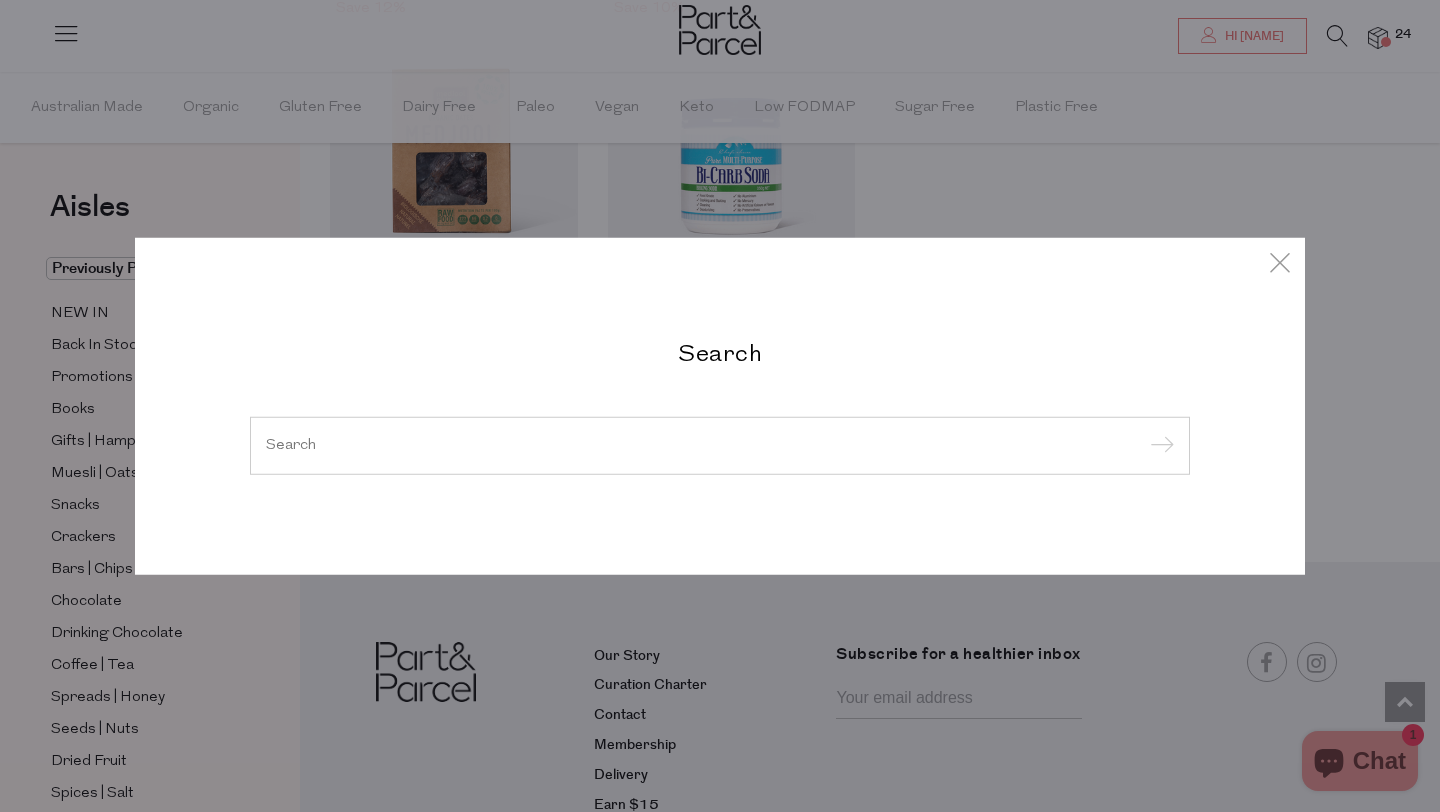 click on "Search" at bounding box center (720, 406) 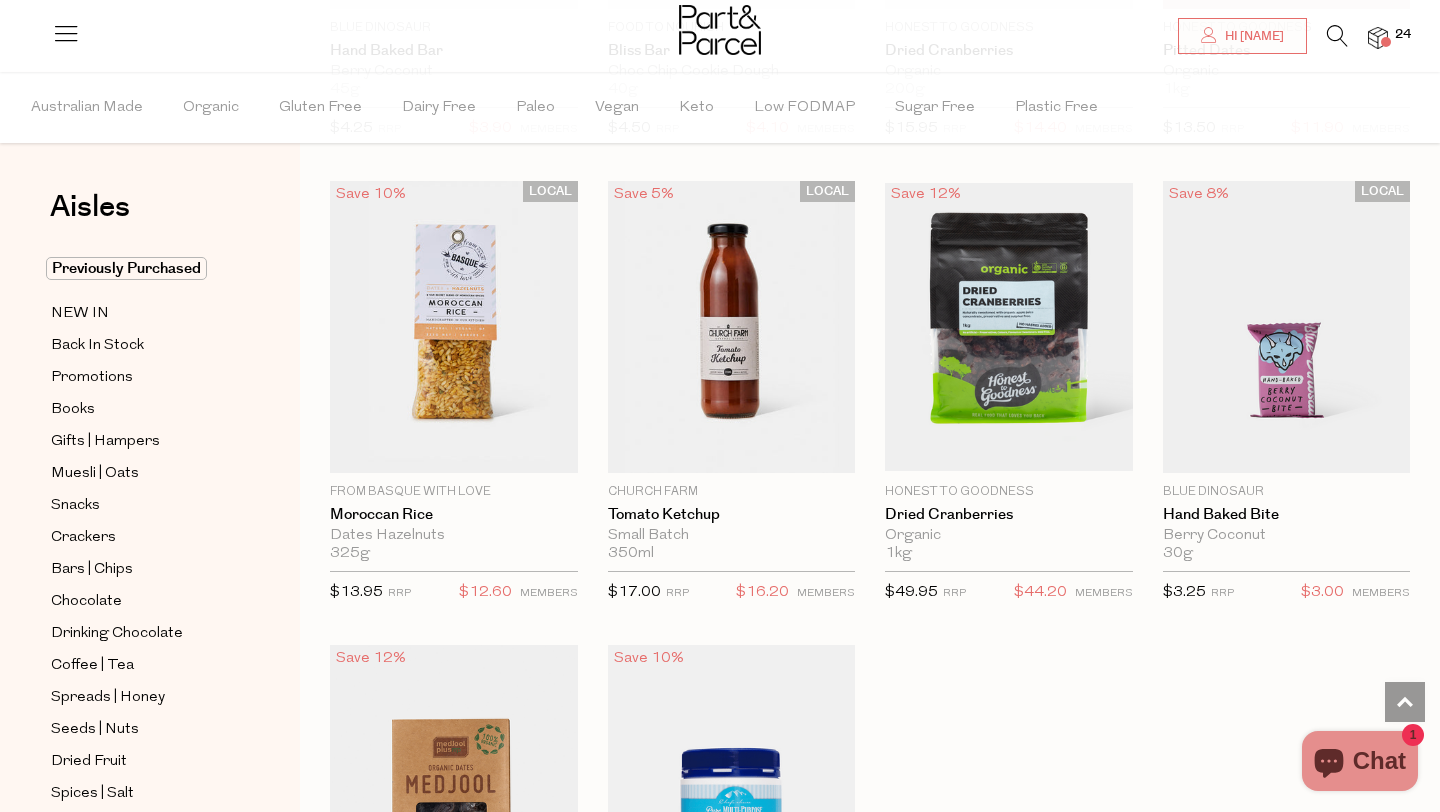 scroll, scrollTop: 1414, scrollLeft: 0, axis: vertical 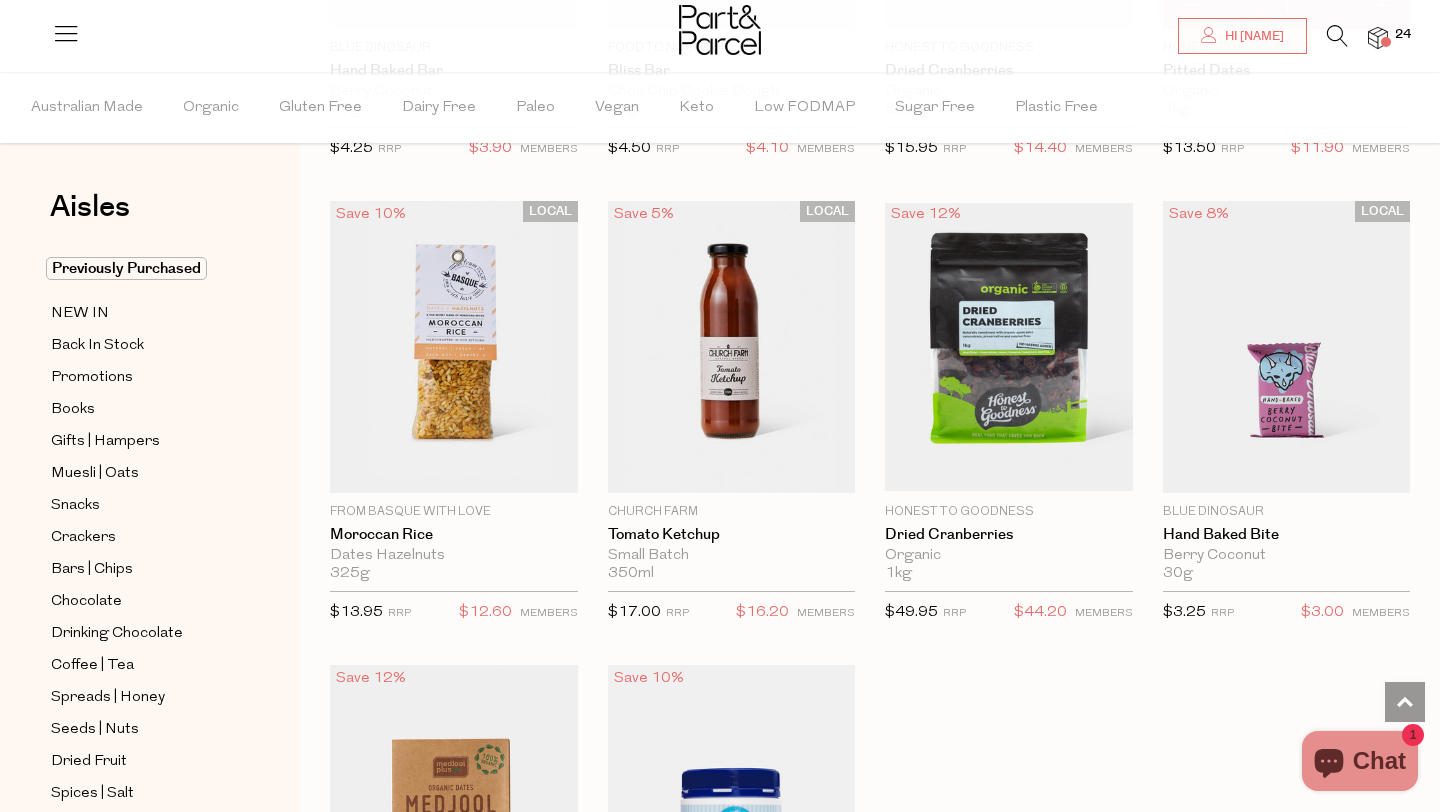 click at bounding box center (1337, 36) 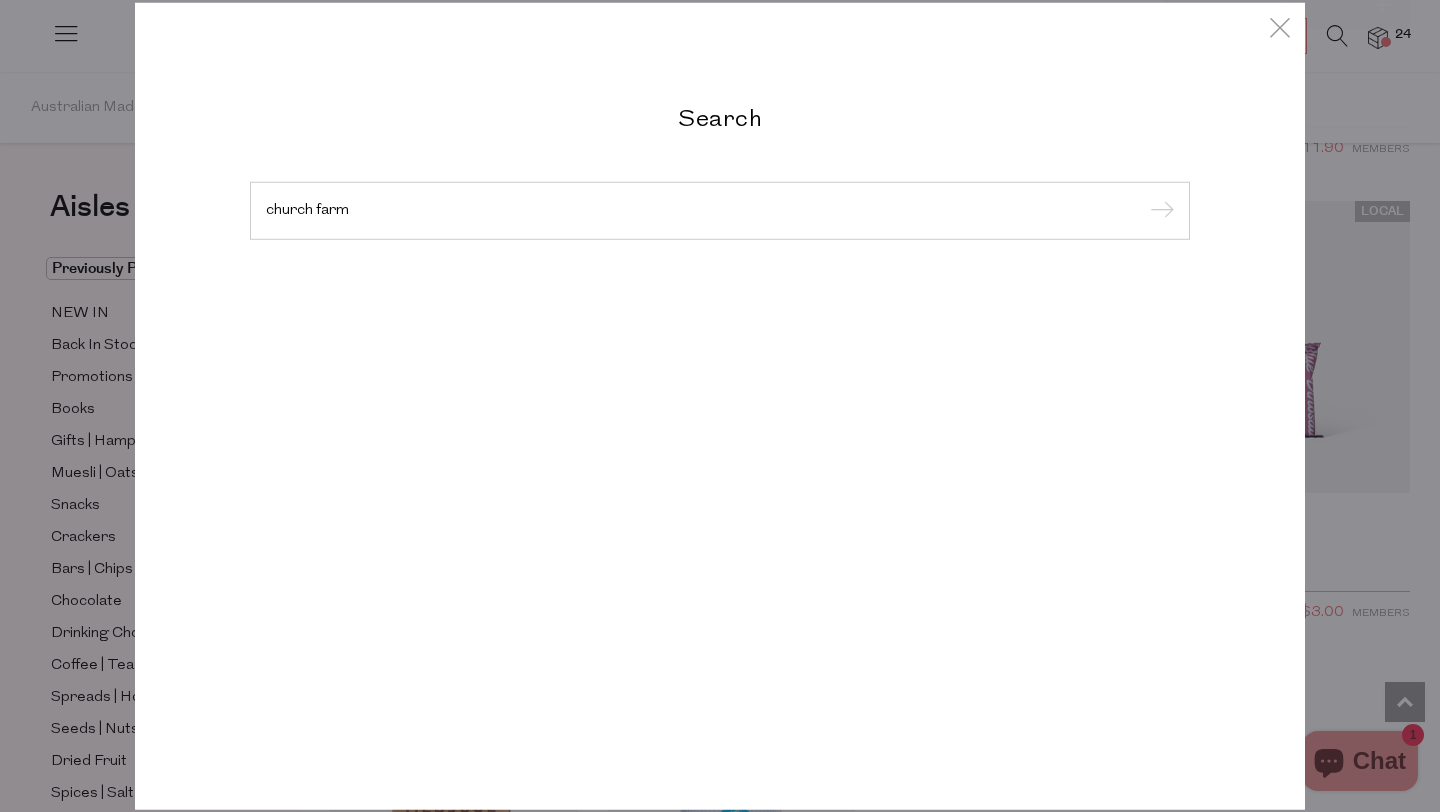 type on "church farm" 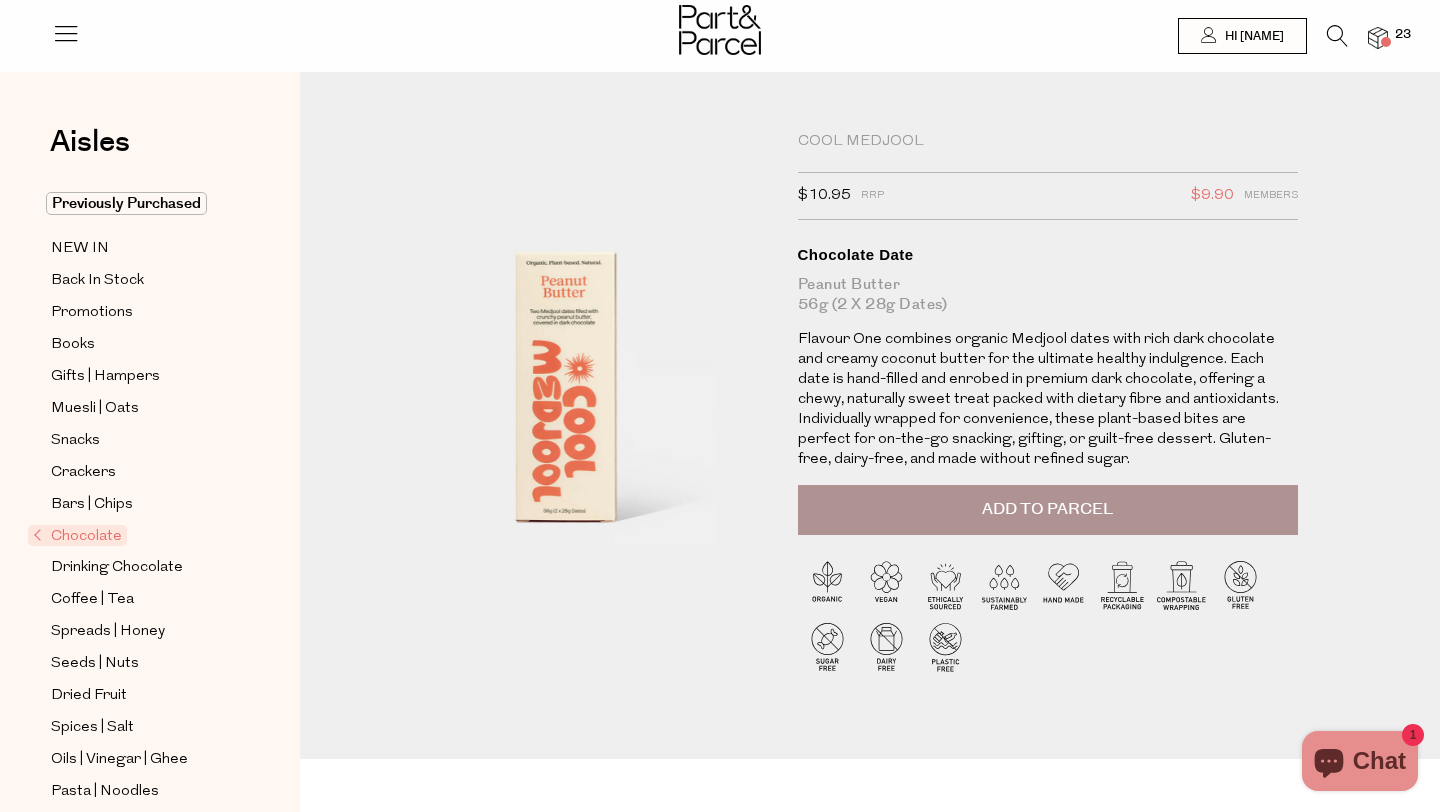 scroll, scrollTop: 0, scrollLeft: 0, axis: both 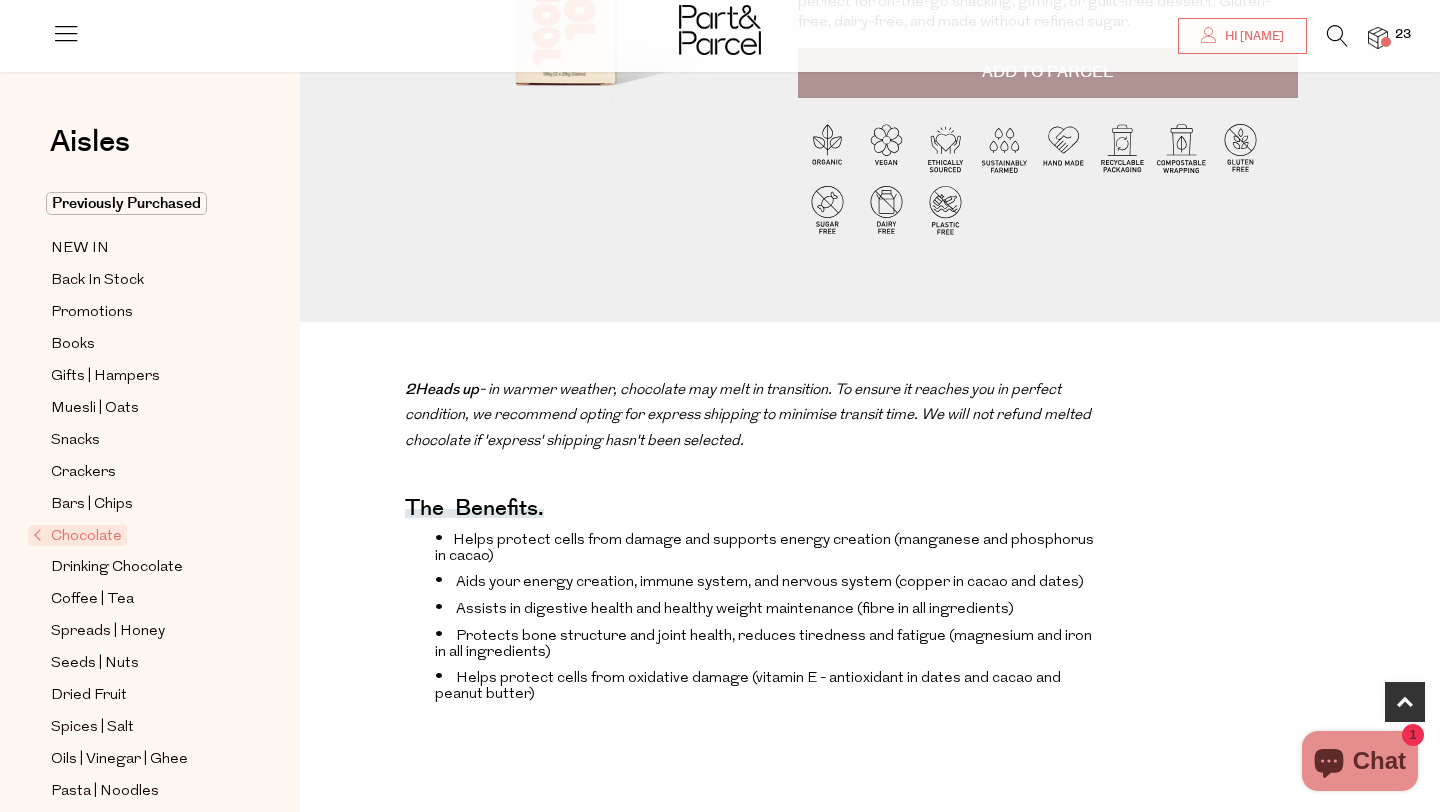 click on "2Heads up  - in warmer weather, chocolate may melt in transition. To ensure it reaches you in perfect condition, we recommend opting for express shipping to minimise transit time. We will not refund melted chocolate if 'express' shipping hasn't been selected.
The benefits.
Helps protect cells from damage and supports energy creation (manganese and phosphorus in cacao)
Aids your energy creation, immune system, and nervous system (copper in cacao and dates)
Assists in digestive health and healthy weight maintenance (fibre in all ingredients)
Protects bone structure and joint health, reduces tiredness and fatigue (magnesium and iron in all ingredients)
Helps protect cells from oxidative damage (vitamin E - antioxidant in dates and cacao and peanut butter)
What goes in.
Medjool Dates*, Australian grown  Peanuts* , Cacao Paste*, Date Powder*, Cacao Butter*, Tasman Sea Salt*.
Contains Peanuts ." at bounding box center [870, 921] 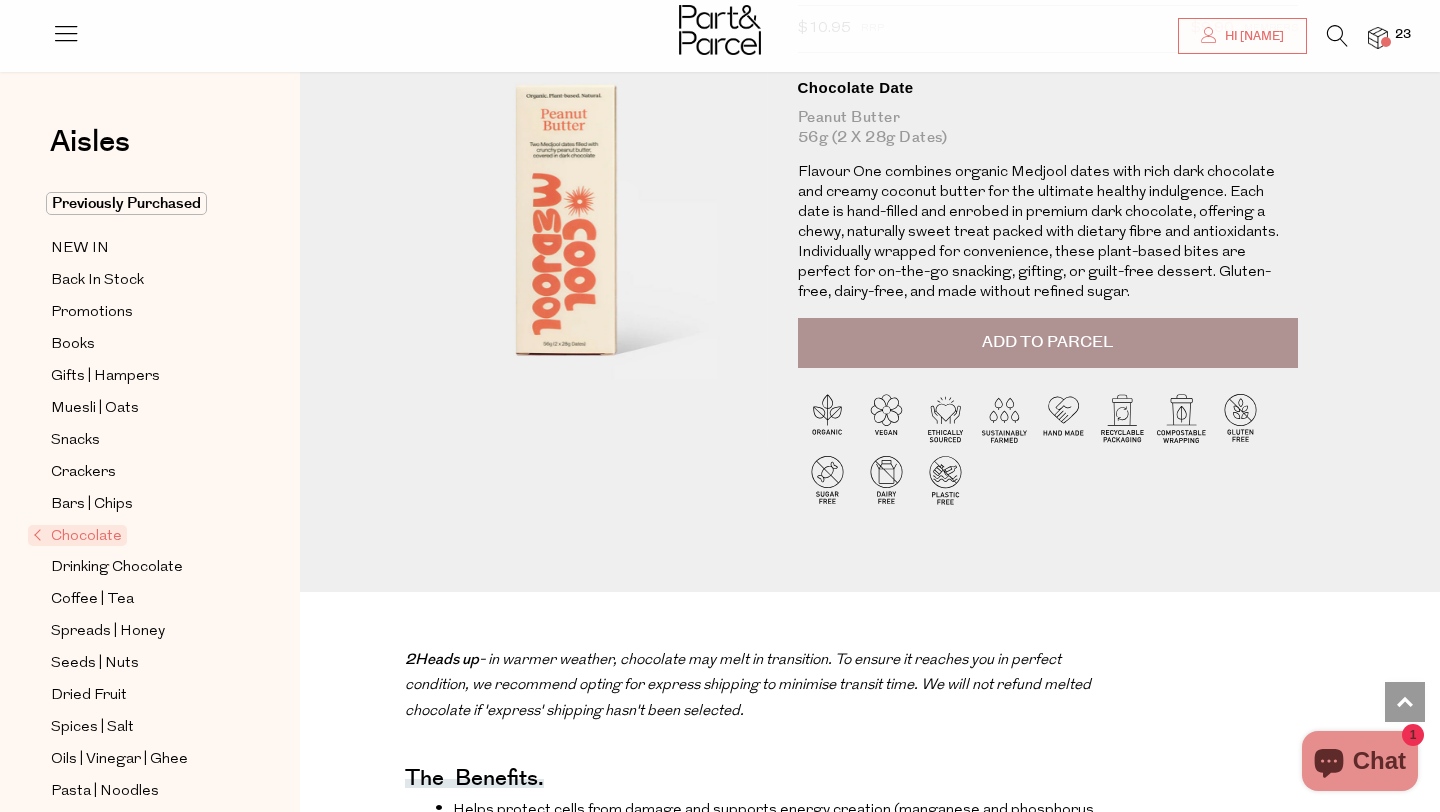 scroll, scrollTop: 0, scrollLeft: 0, axis: both 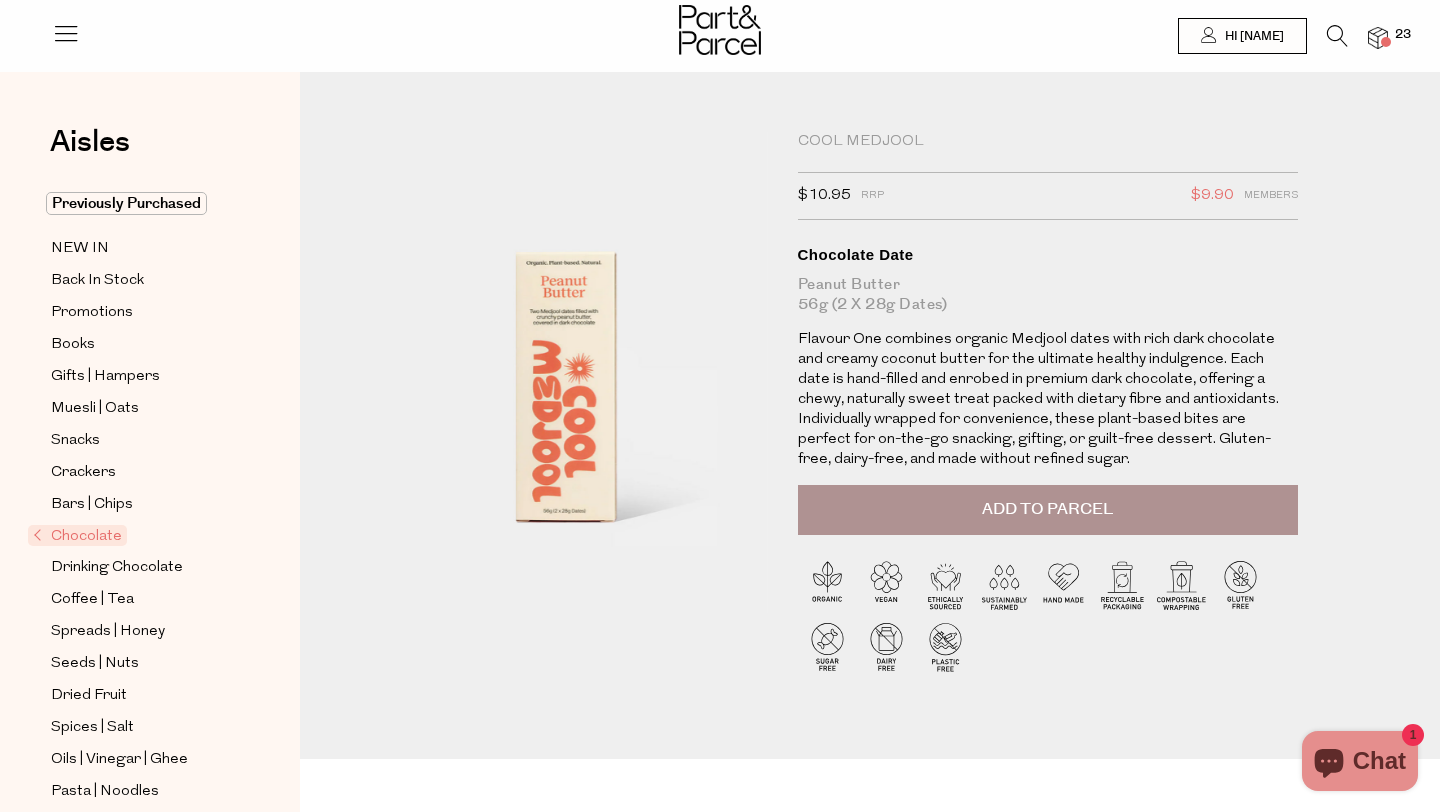 click on "Add to Parcel" at bounding box center (1047, 509) 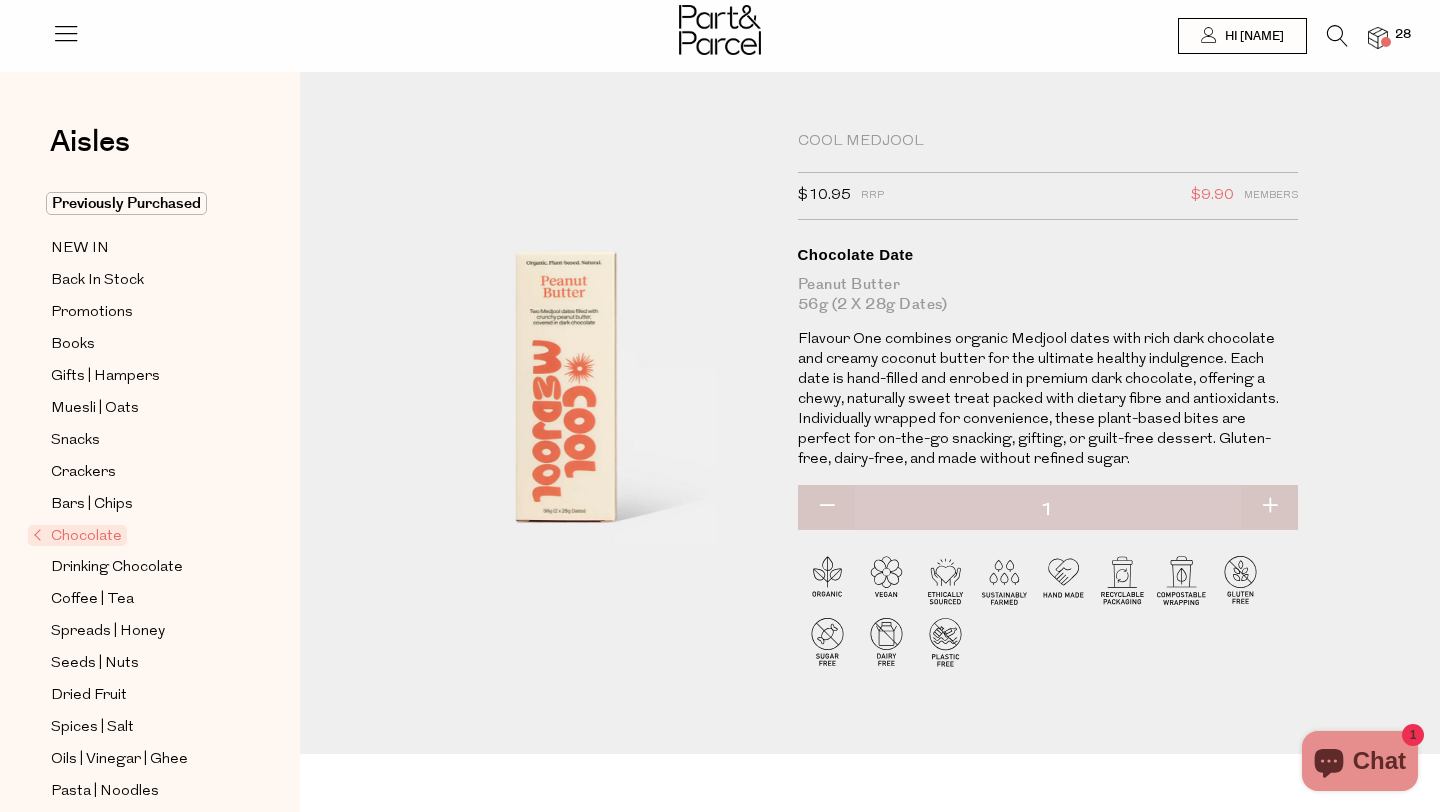 click on "Previously Purchased
NEW IN
Back In Stock
Promotions
Books
Gifts | Hampers
Muesli | Oats
Snacks
Crackers
Bars | Chips
Chocolate
Drinking Chocolate
Coffee | Tea" at bounding box center (150, 706) 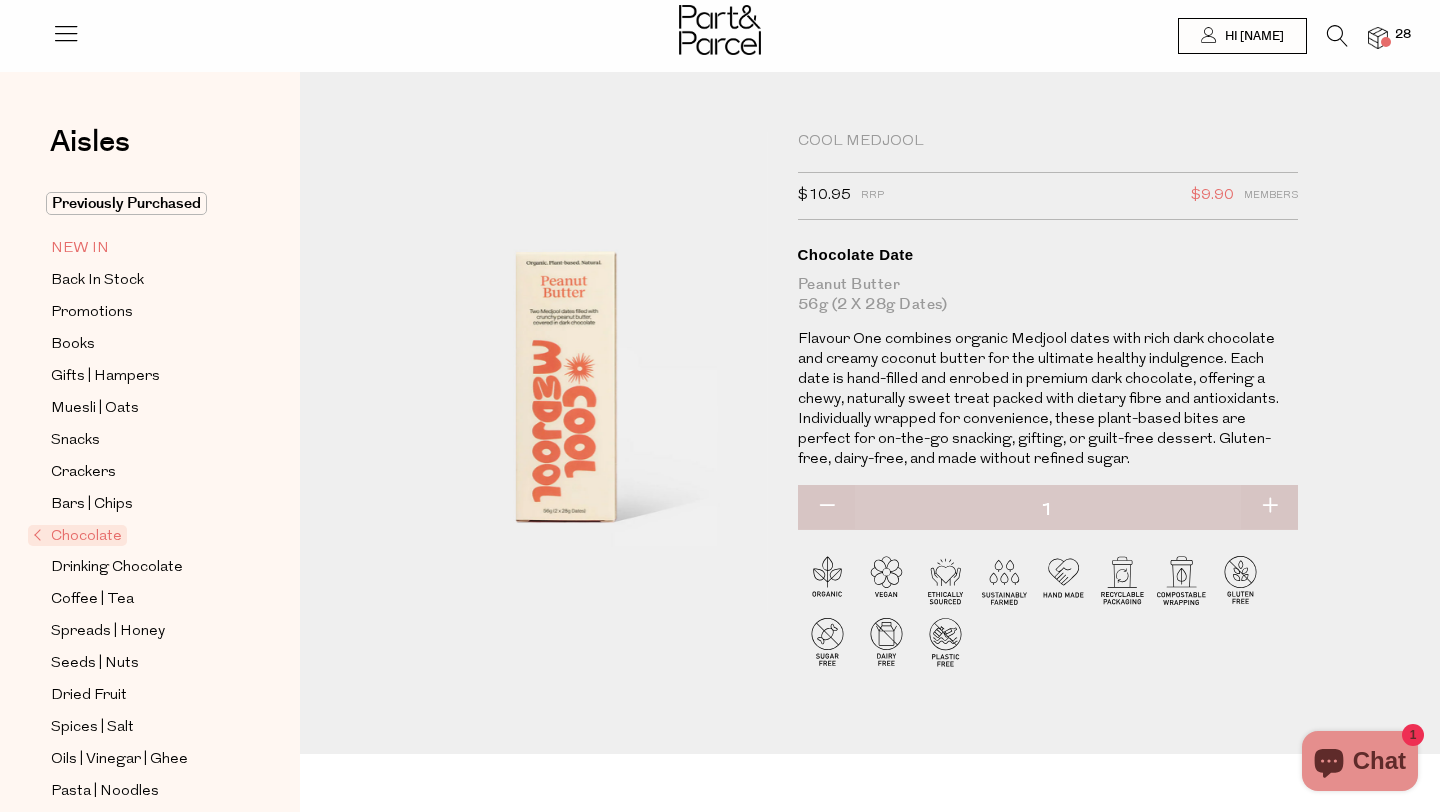 click on "NEW IN" at bounding box center [80, 249] 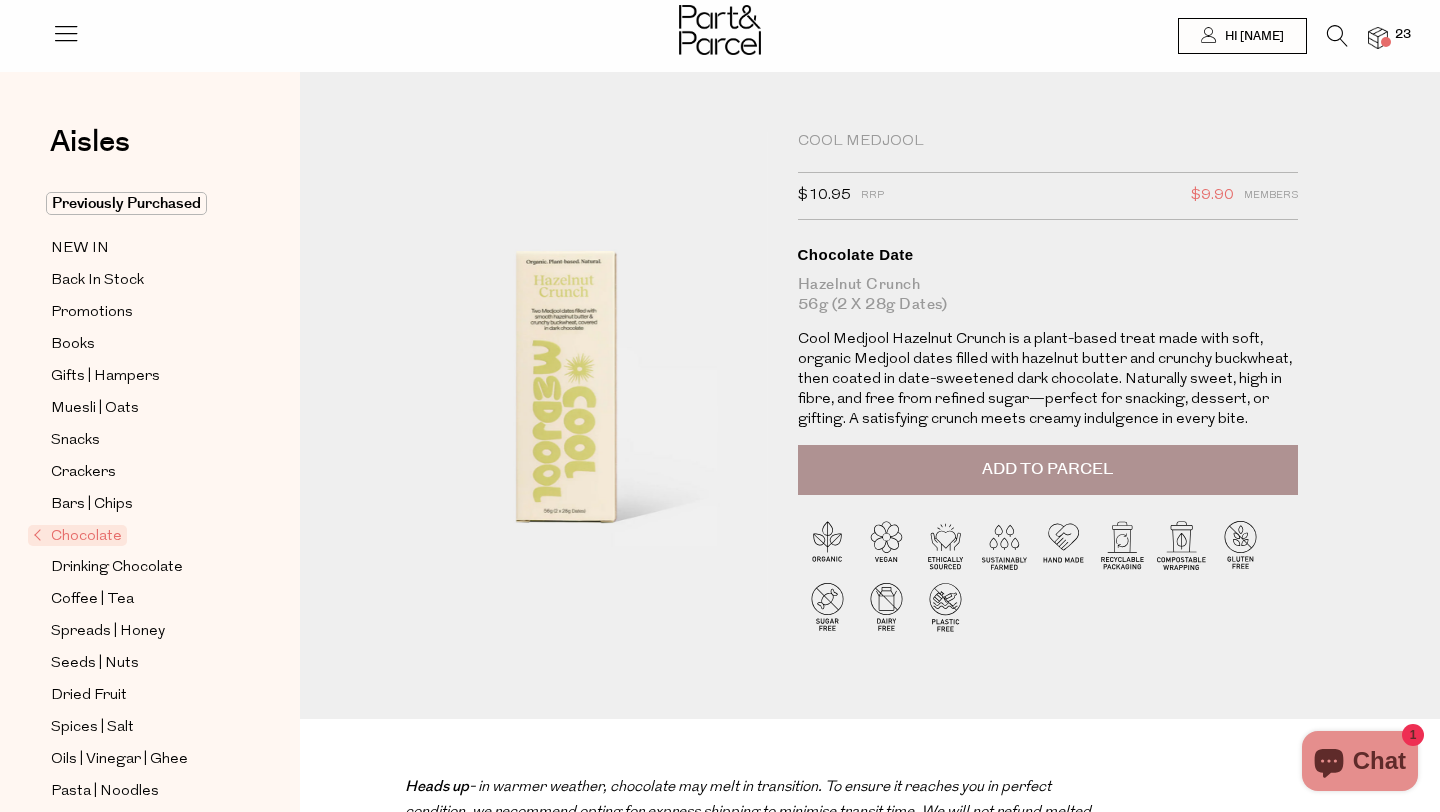 scroll, scrollTop: 0, scrollLeft: 0, axis: both 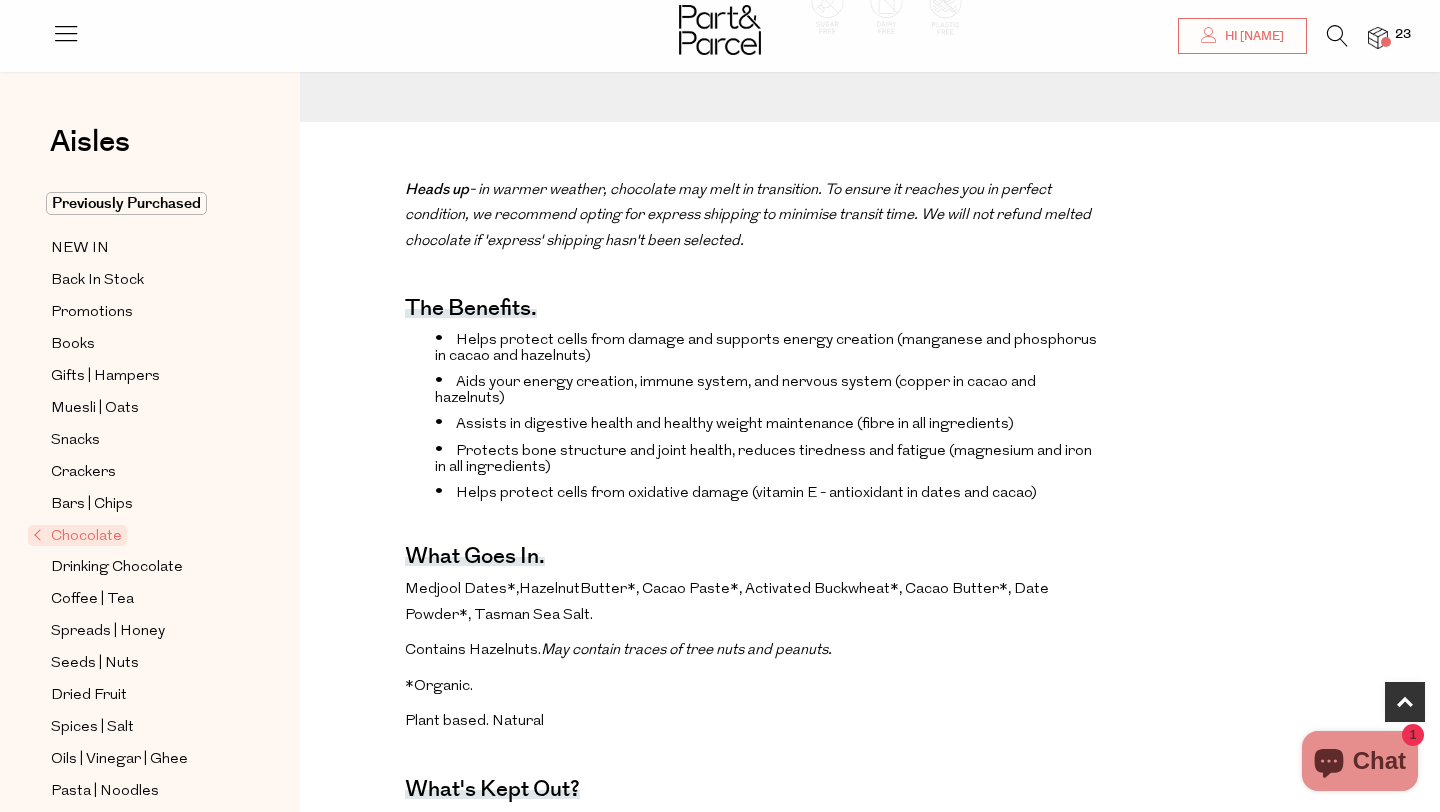 click on "Heads up  - in warmer weather, chocolate may melt in transition. To ensure it reaches you in perfect condition, we recommend opting for express shipping to minimise transit time. We will not refund melted chocolate if 'express' shipping hasn't been selected.
The benefits.
Helps protect cells from damage and supports energy creation (manganese and phosphorus in cacao and hazelnuts)
Aids your energy creation, immune system, and nervous system (copper in cacao and hazelnuts)
Assists in digestive health and healthy weight maintenance (fibre in all ingredients)
Protects bone structure and joint health, reduces tiredness and fatigue (magnesium and iron in all ingredients)
Helps protect cells from oxidative damage (vitamin E - antioxidant in dates and cacao)
What goes in.
Medjool Dates*,  Hazelnut  Butter*, Cacao Paste*, Activated Buckwheat*, Cacao Butter*, Date Powder*, Tasman Sea Salt.
Contains Hazelnuts ." at bounding box center (870, 684) 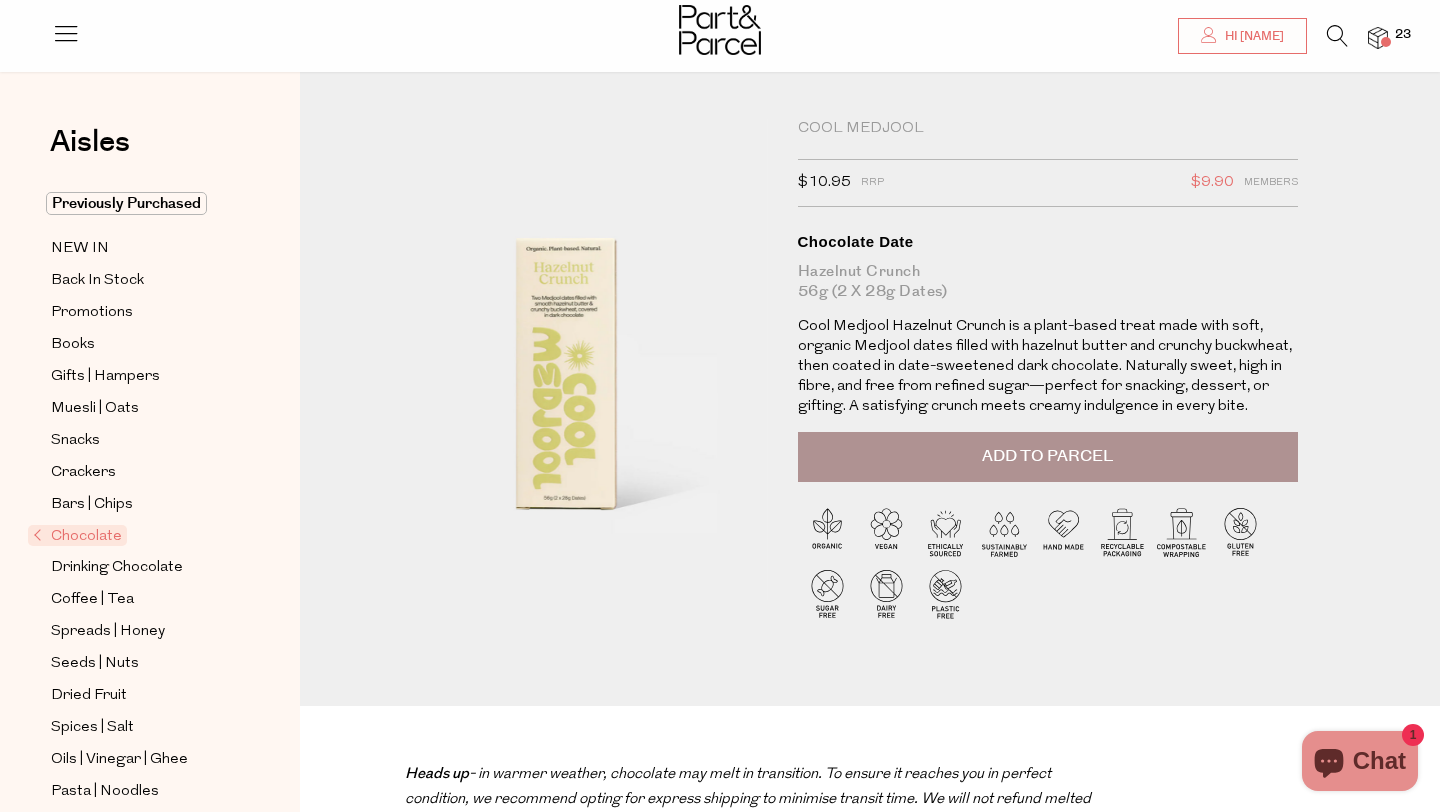 scroll, scrollTop: 0, scrollLeft: 0, axis: both 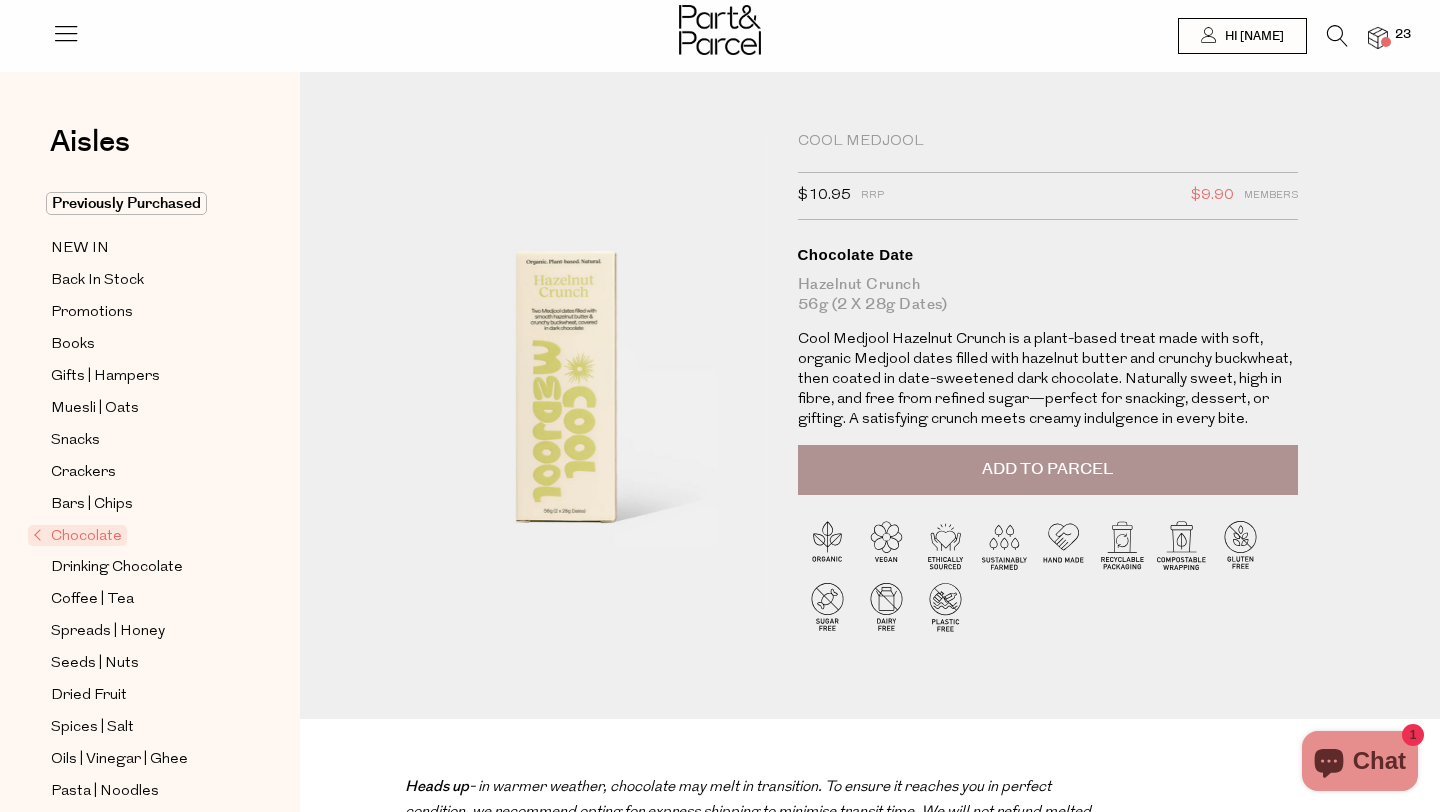 click on "Add to Parcel" at bounding box center [1048, 470] 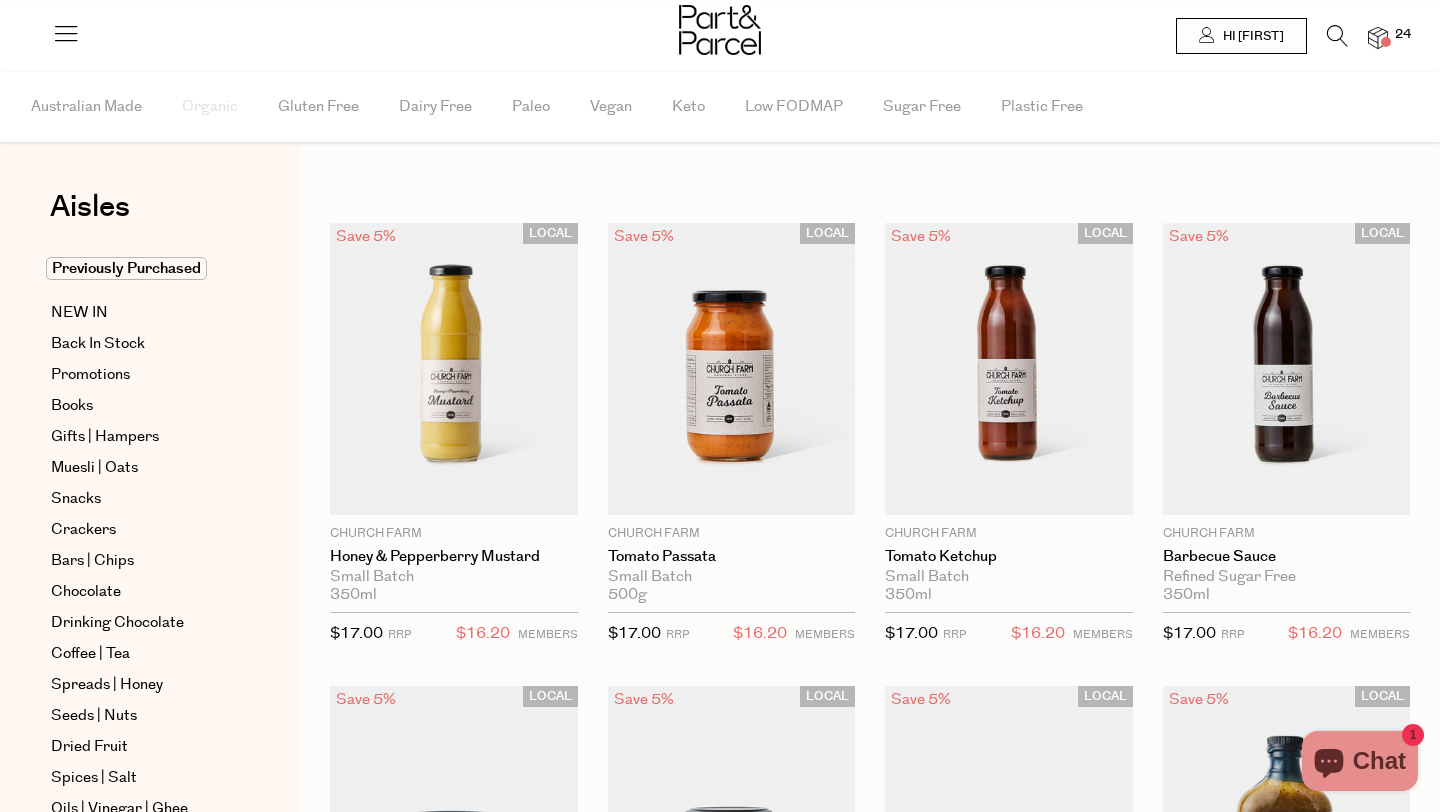 scroll, scrollTop: 0, scrollLeft: 0, axis: both 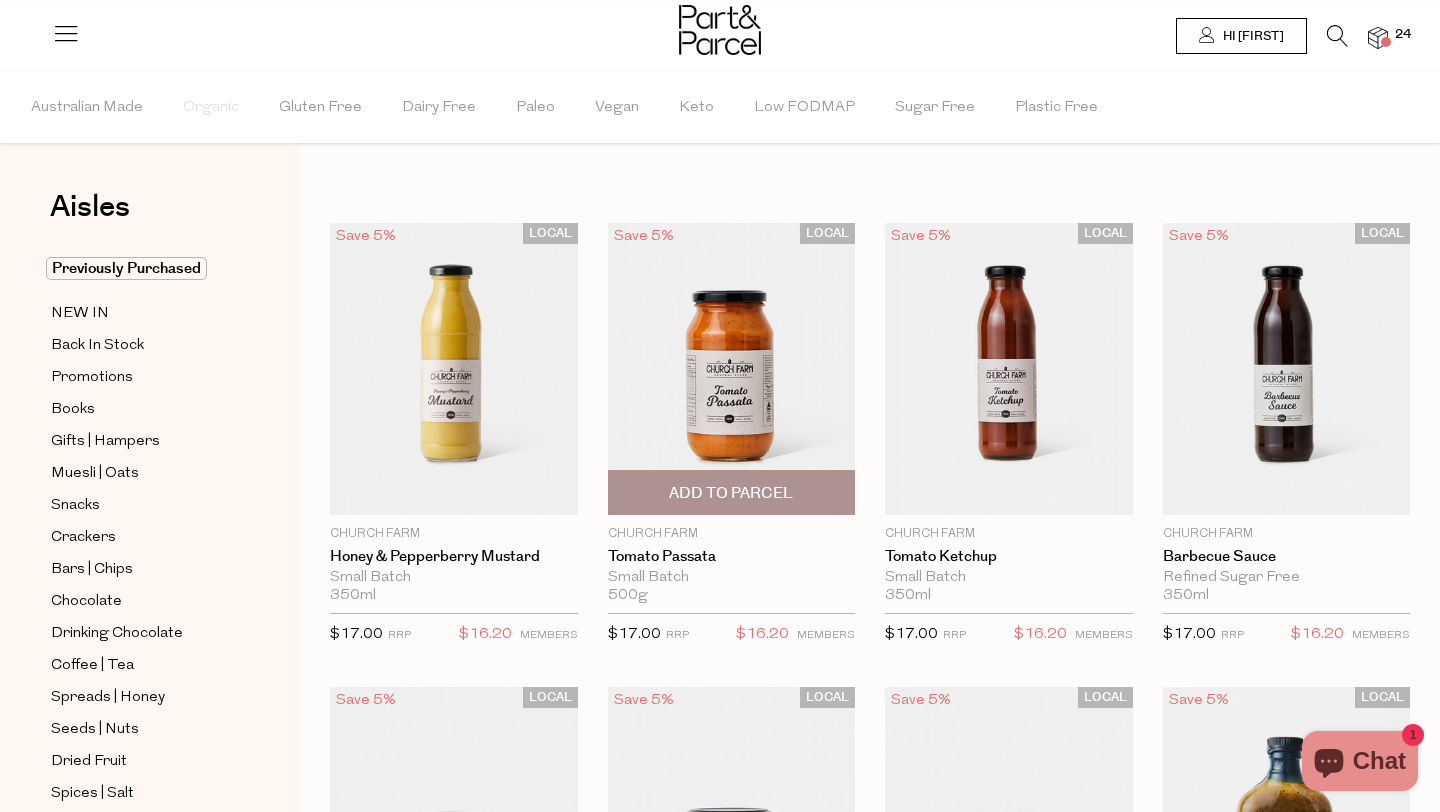 click on "Add To Parcel" at bounding box center (732, 492) 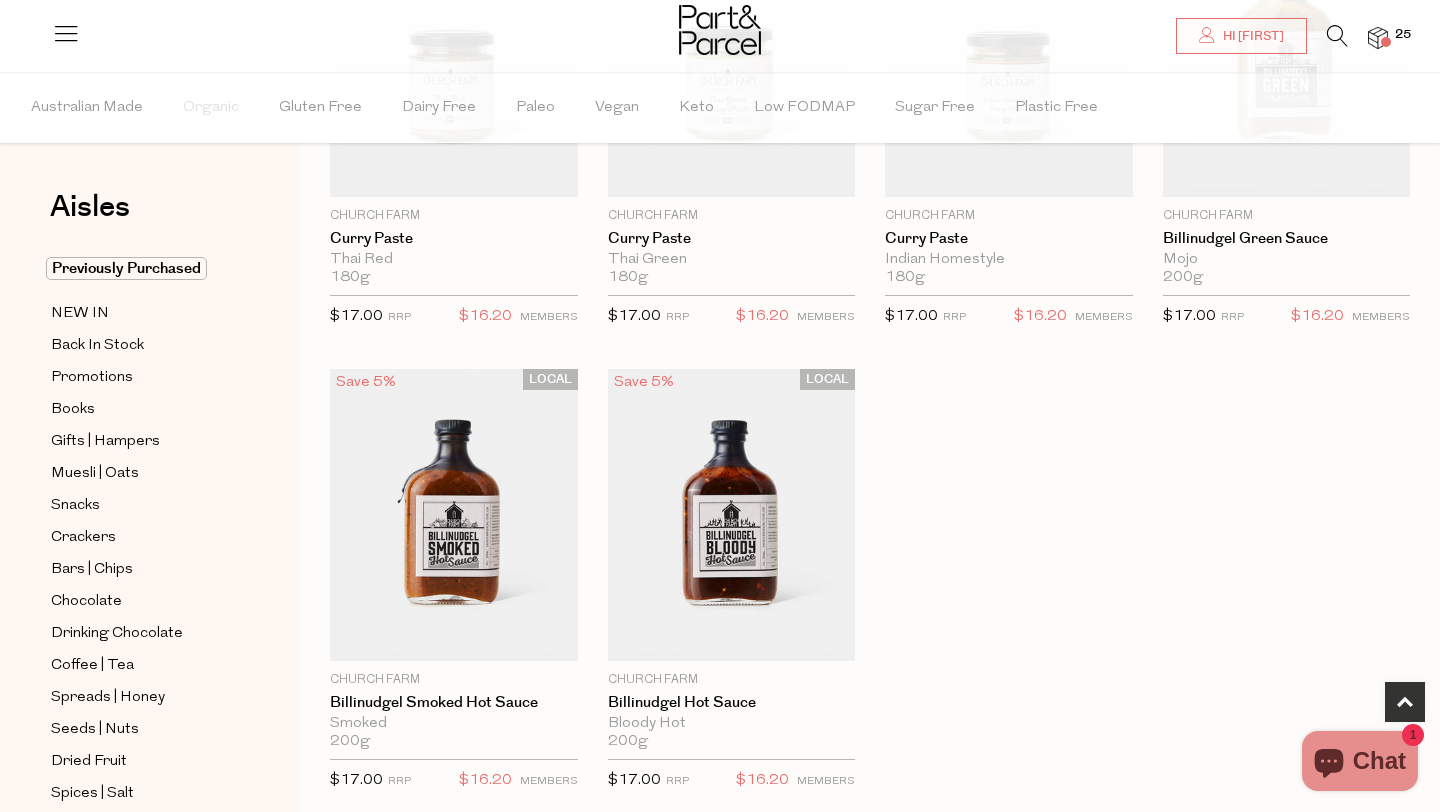 scroll, scrollTop: 790, scrollLeft: 0, axis: vertical 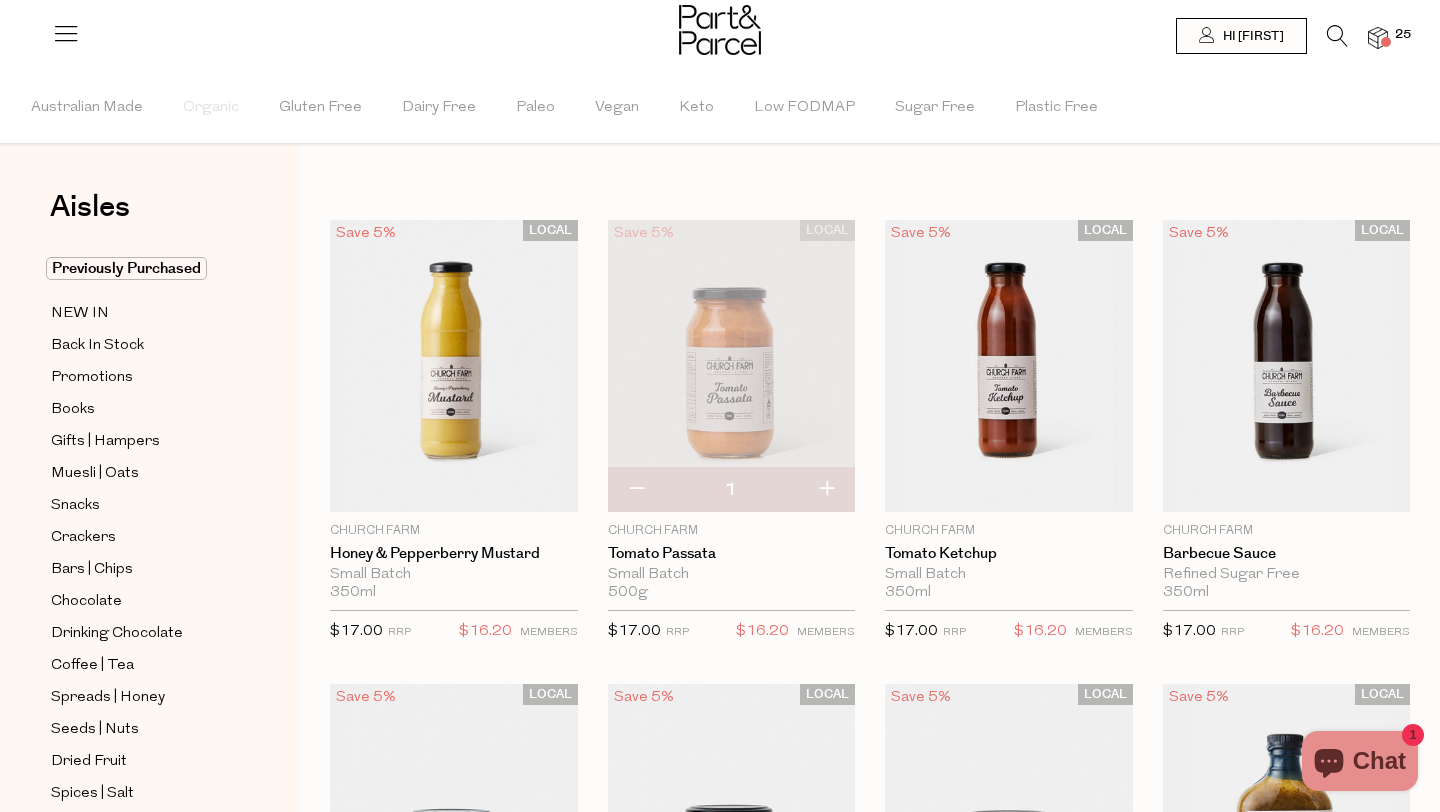 click at bounding box center (732, 366) 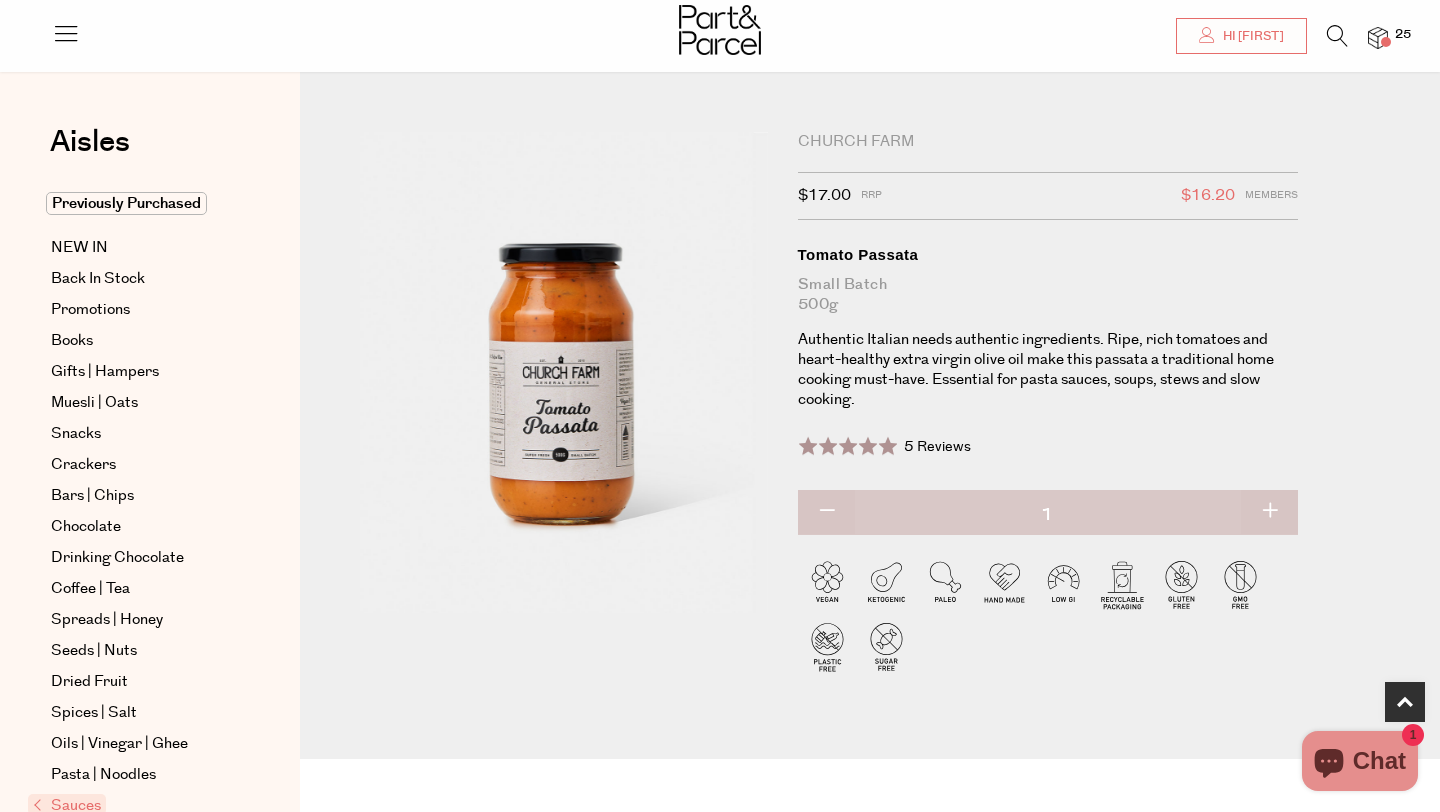scroll, scrollTop: 712, scrollLeft: 0, axis: vertical 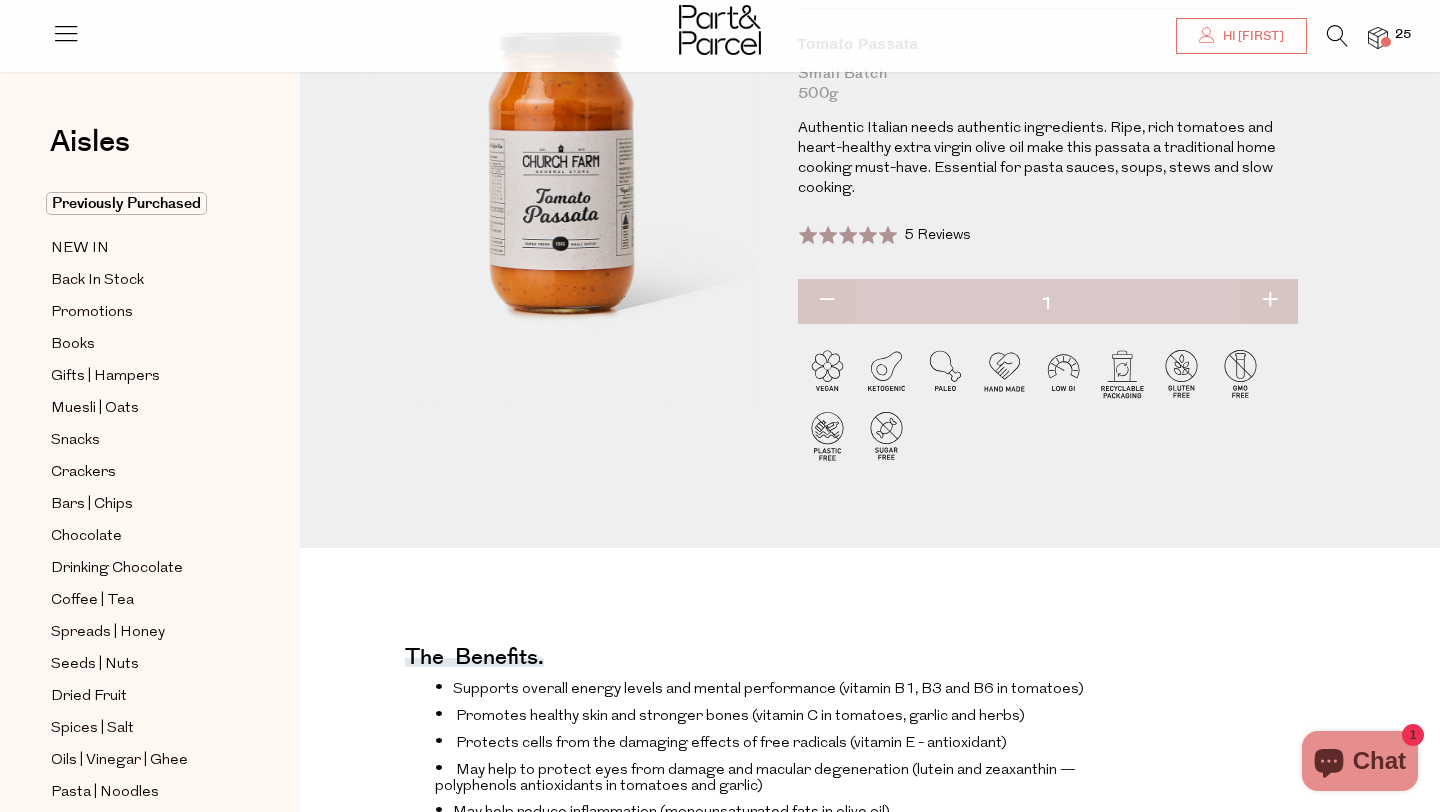 click at bounding box center (1269, 301) 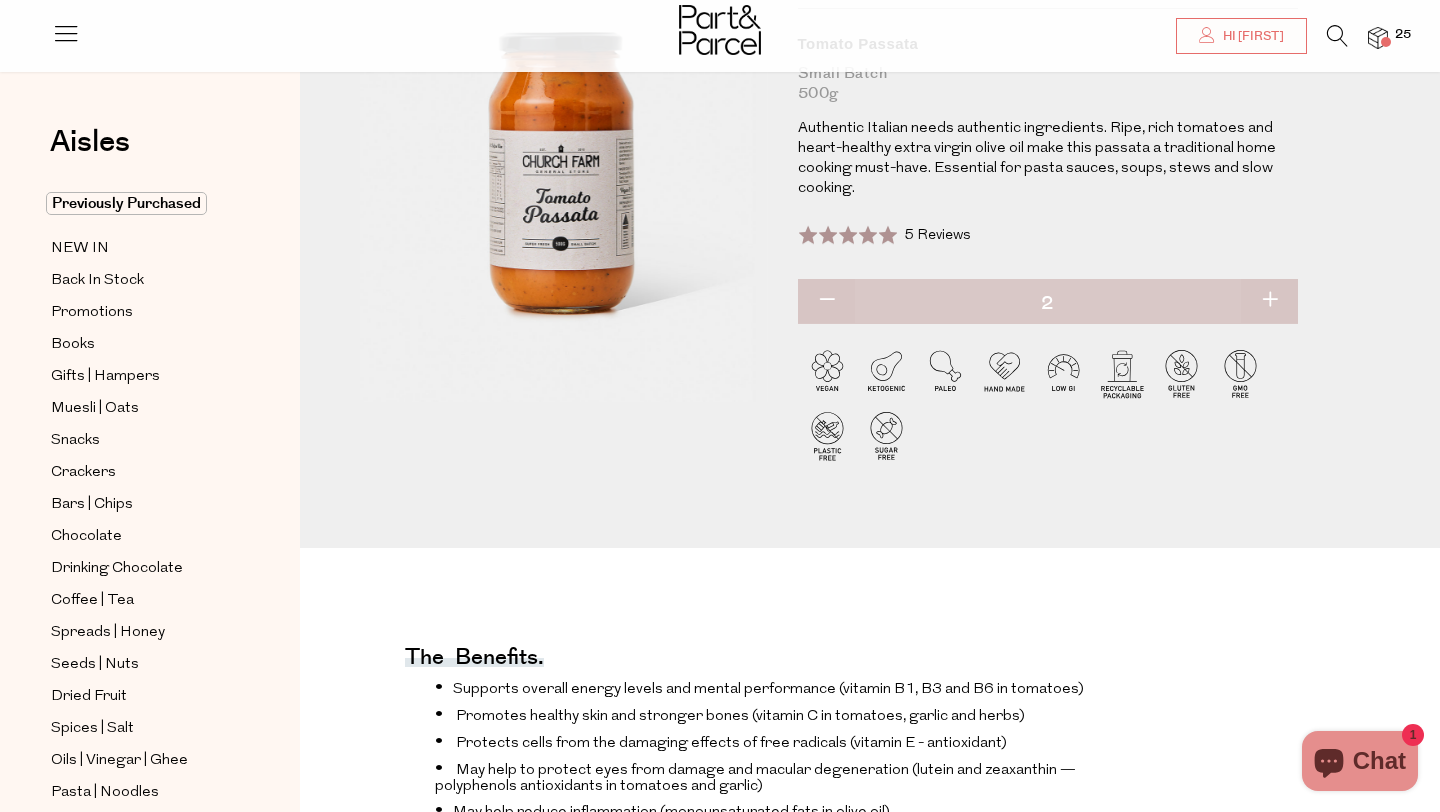 type on "2" 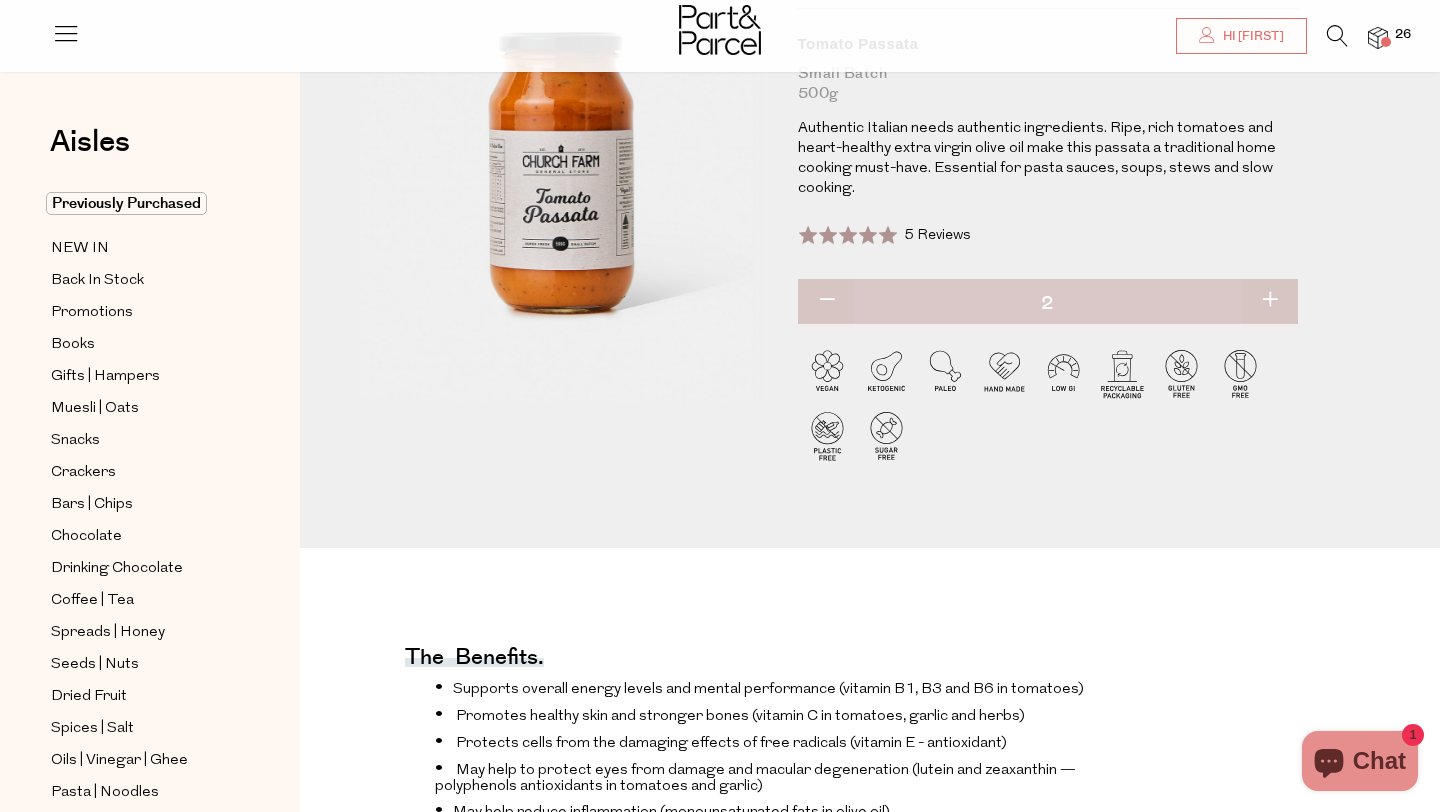 click on "Authentic Italian needs authentic ingredients. Ripe, rich tomatoes and heart-healthy extra virgin olive oil make this passata a traditional home cooking must-have. Essential for pasta sauces, soups, stews and slow cooking." at bounding box center (1048, 159) 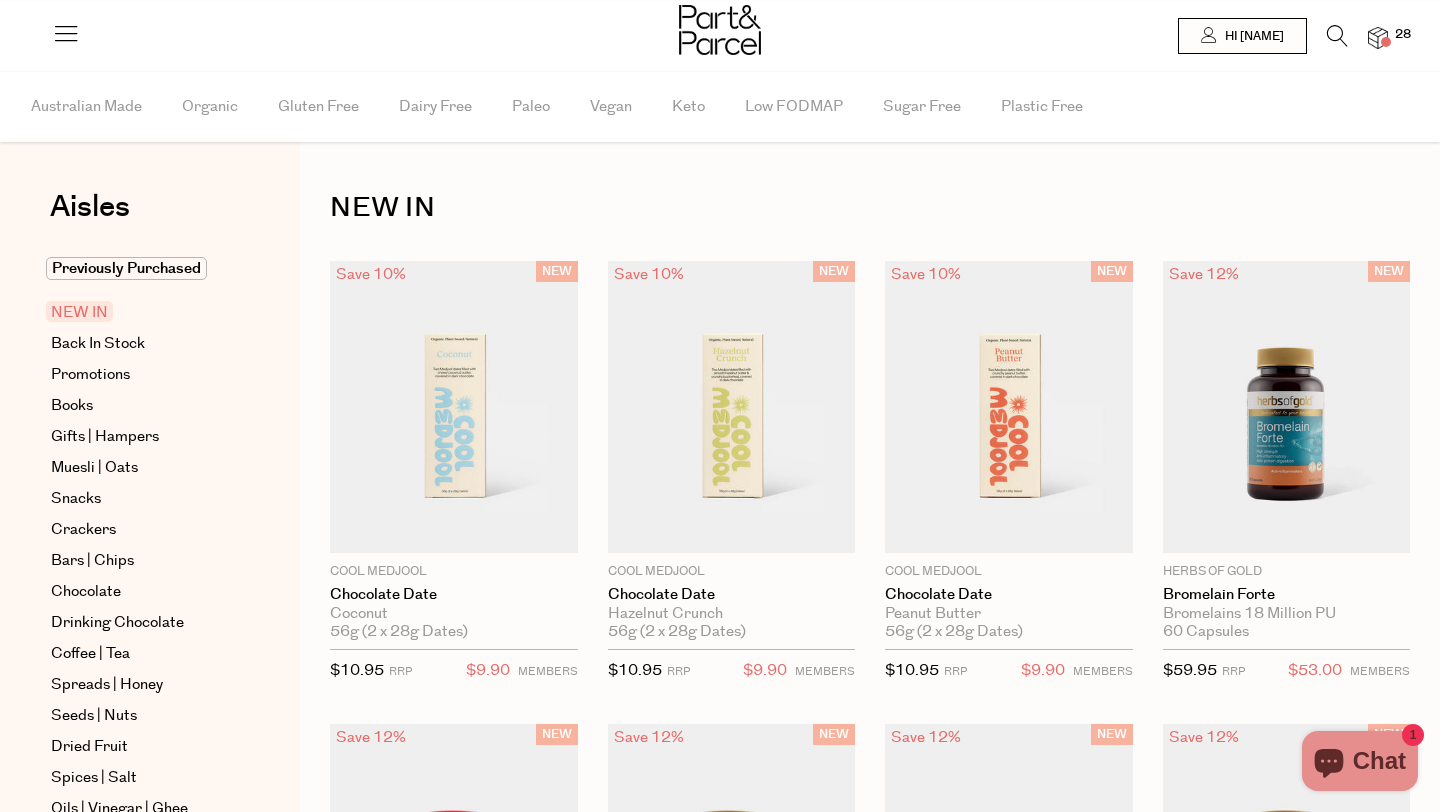 scroll, scrollTop: 0, scrollLeft: 0, axis: both 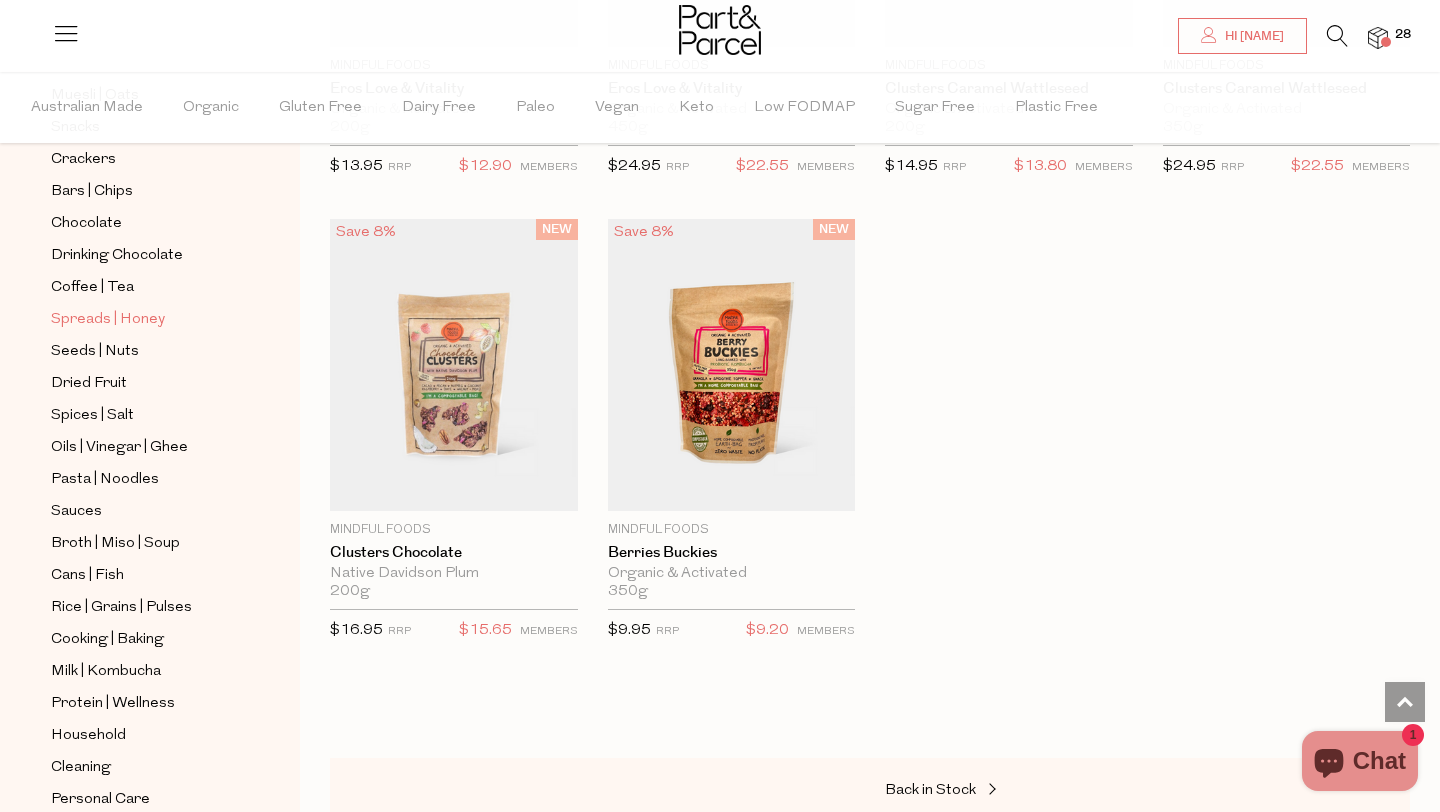 click on "Spreads | Honey" at bounding box center [108, 320] 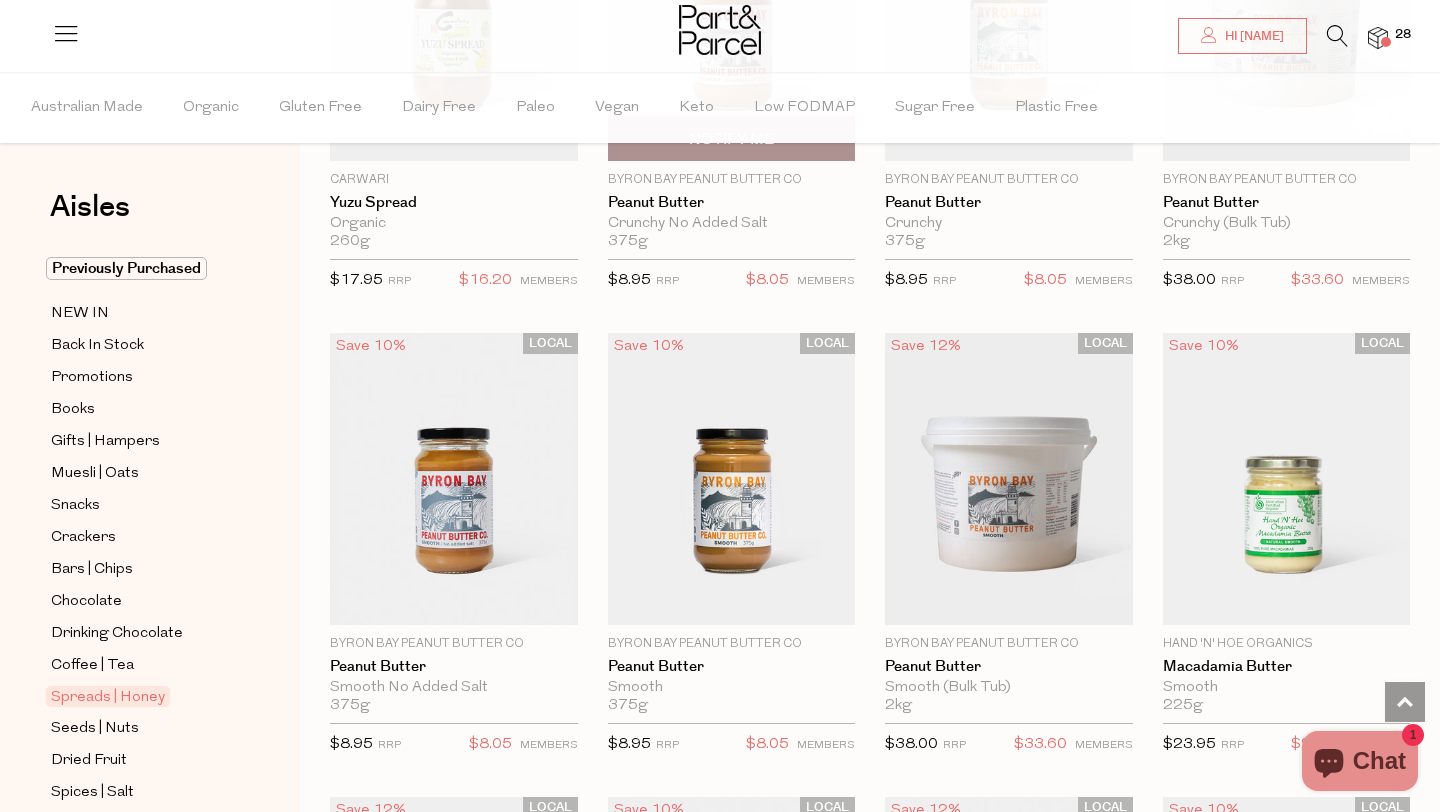 scroll, scrollTop: 1811, scrollLeft: 0, axis: vertical 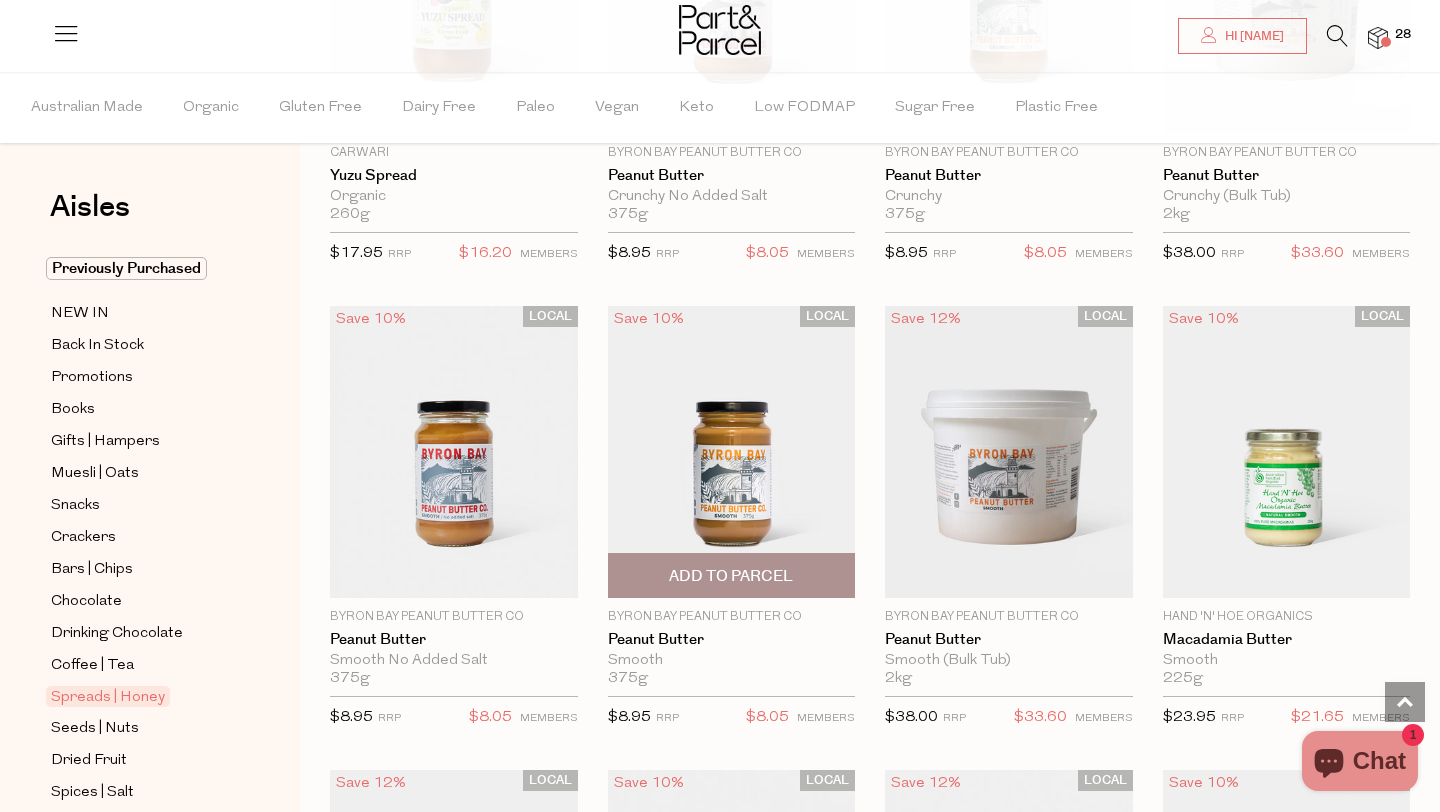 click on "Add To Parcel" at bounding box center [731, 576] 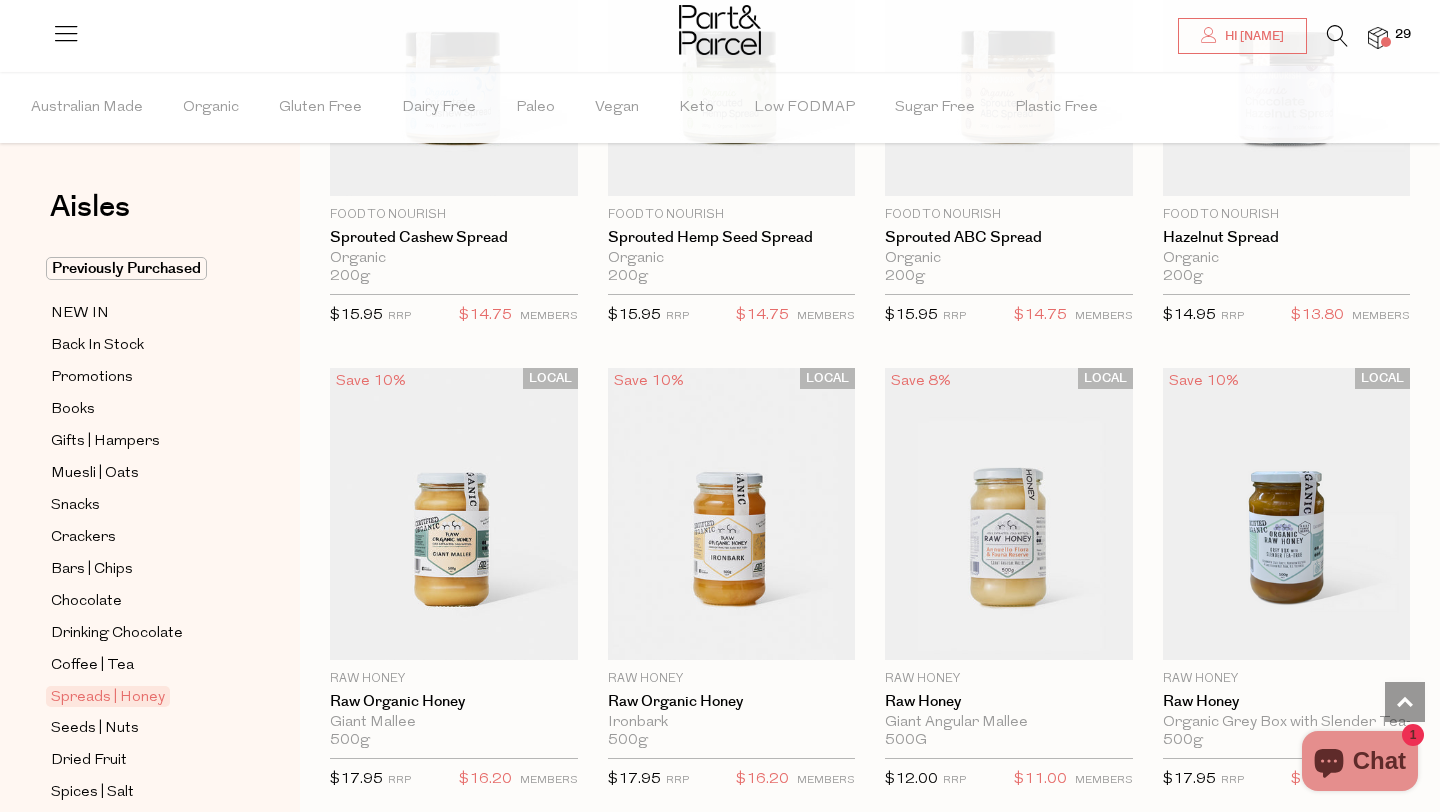 scroll, scrollTop: 4611, scrollLeft: 0, axis: vertical 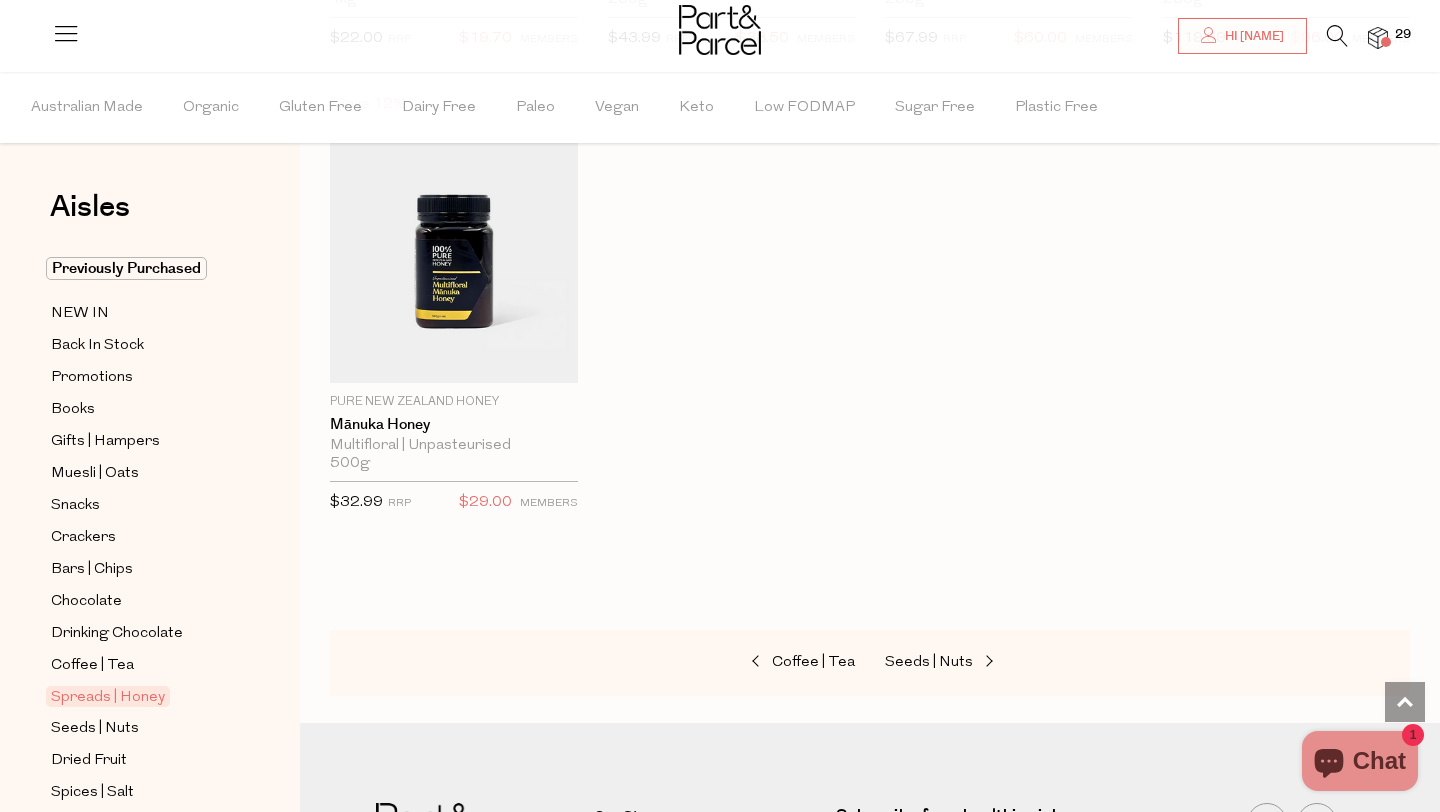 click at bounding box center [1378, 38] 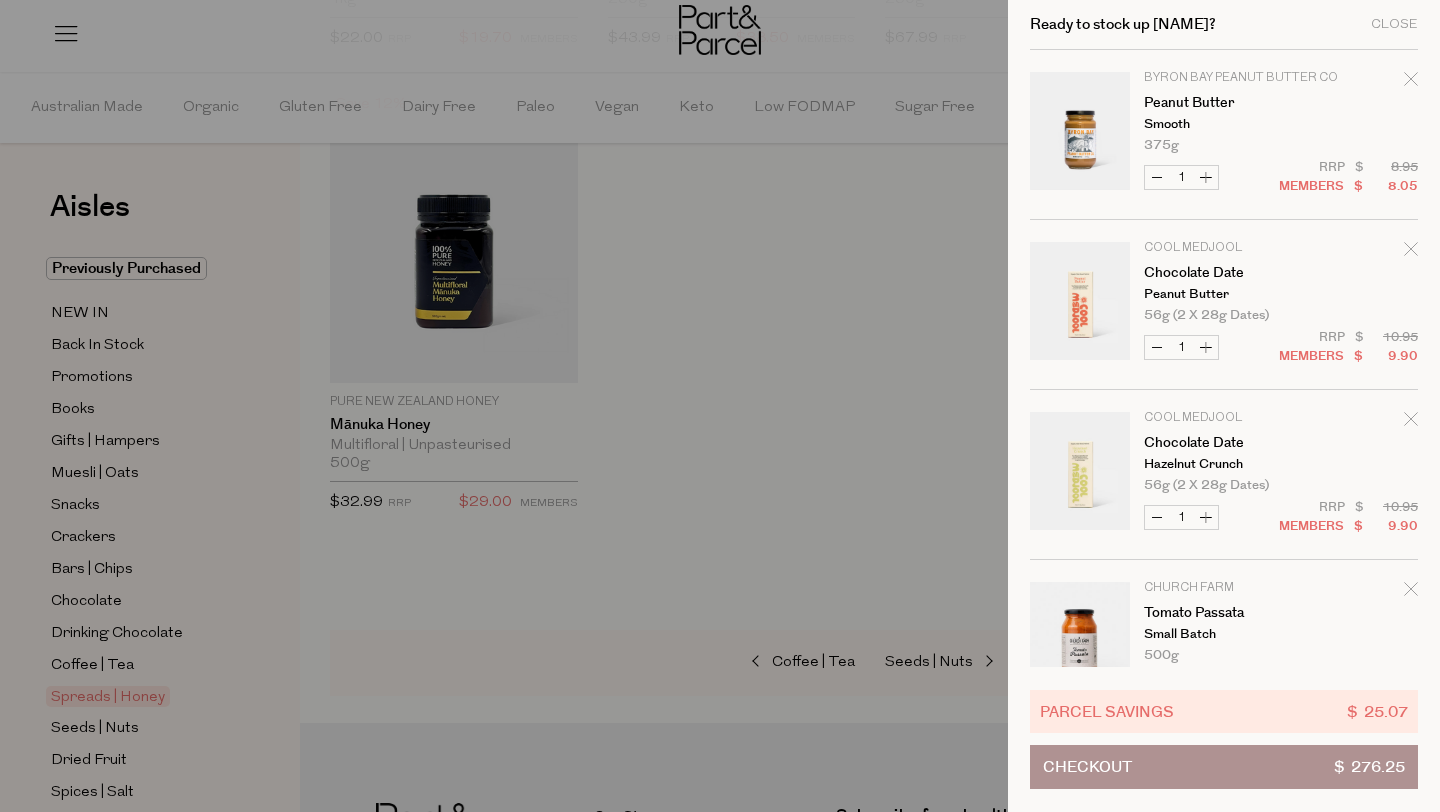 click at bounding box center (720, 406) 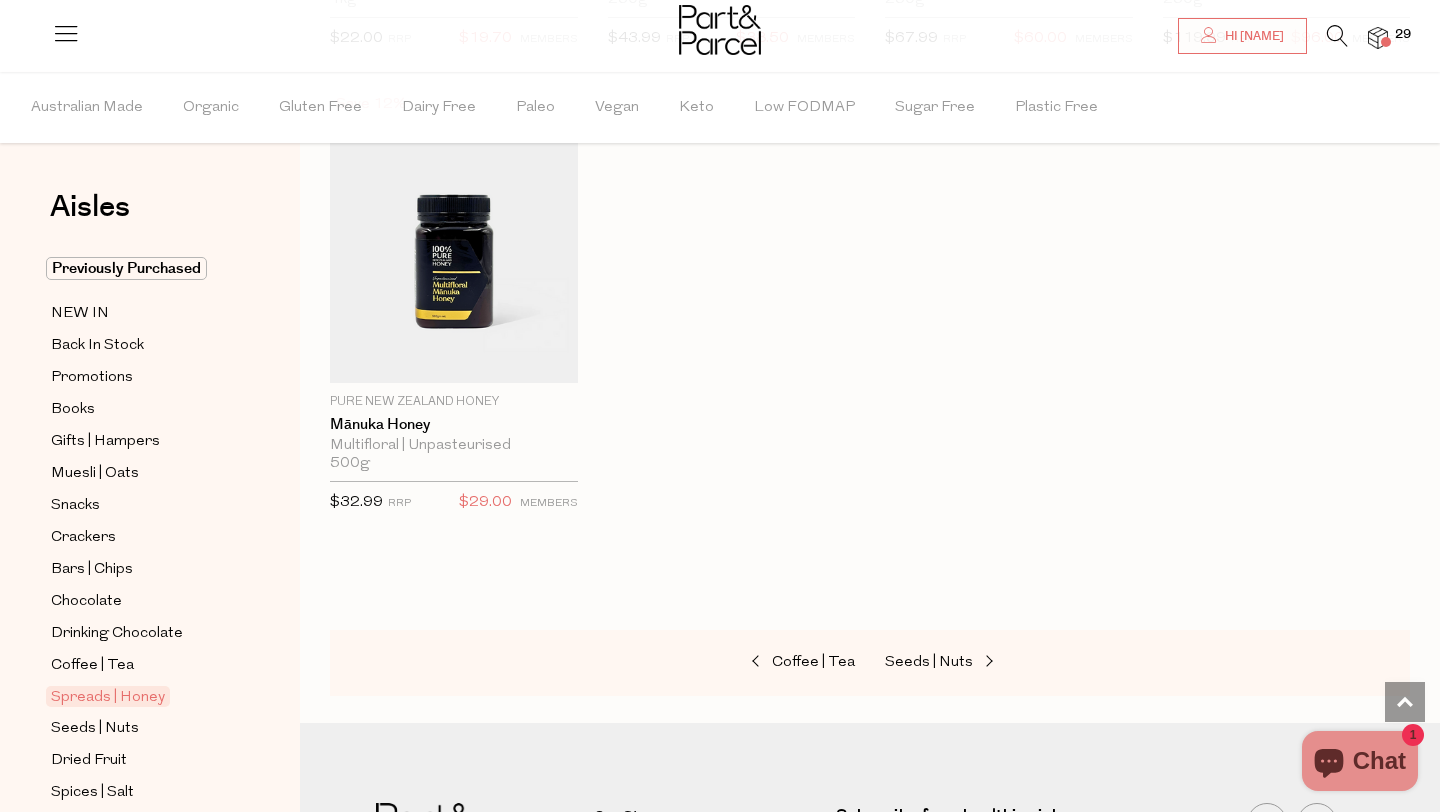 scroll, scrollTop: 1978, scrollLeft: 0, axis: vertical 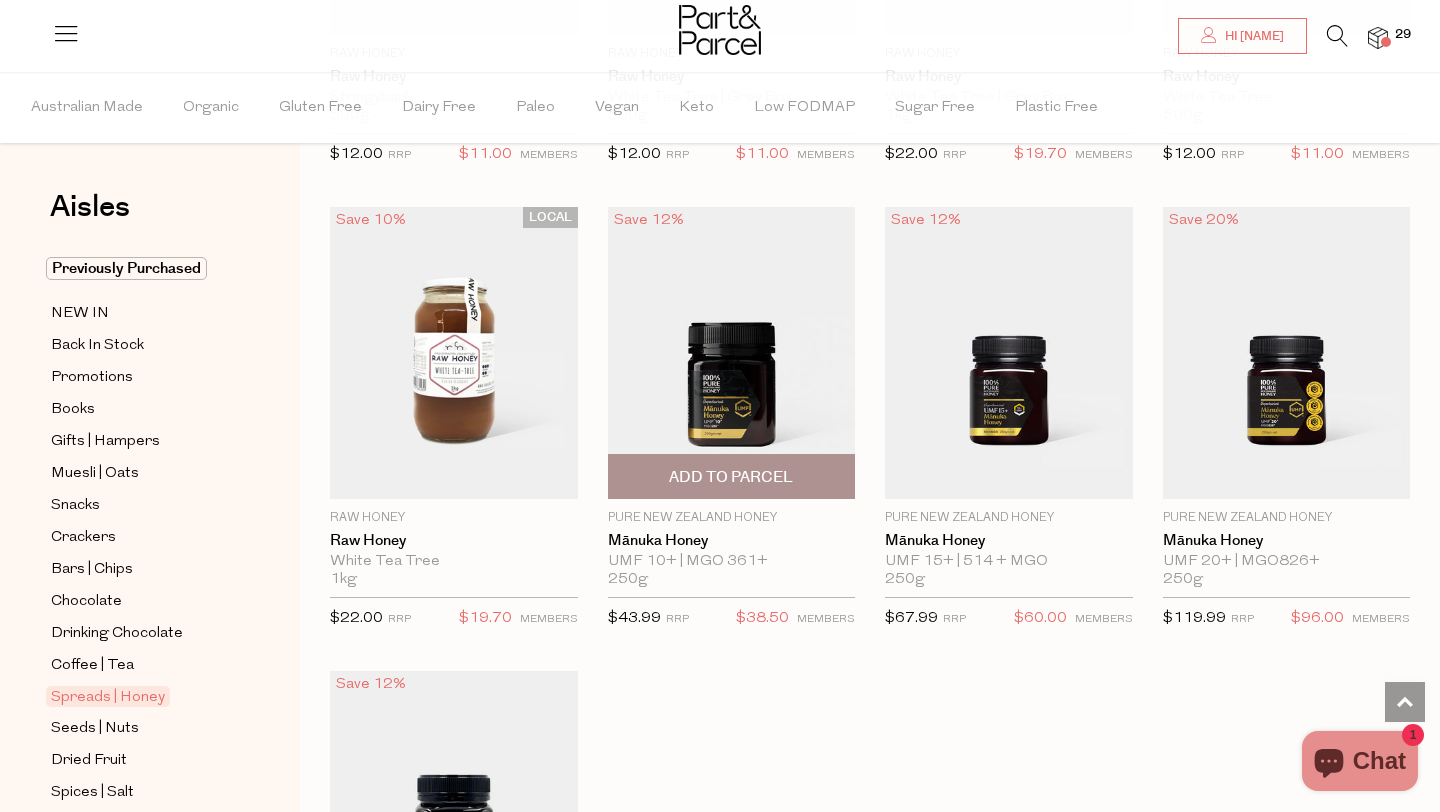 click at bounding box center (732, 353) 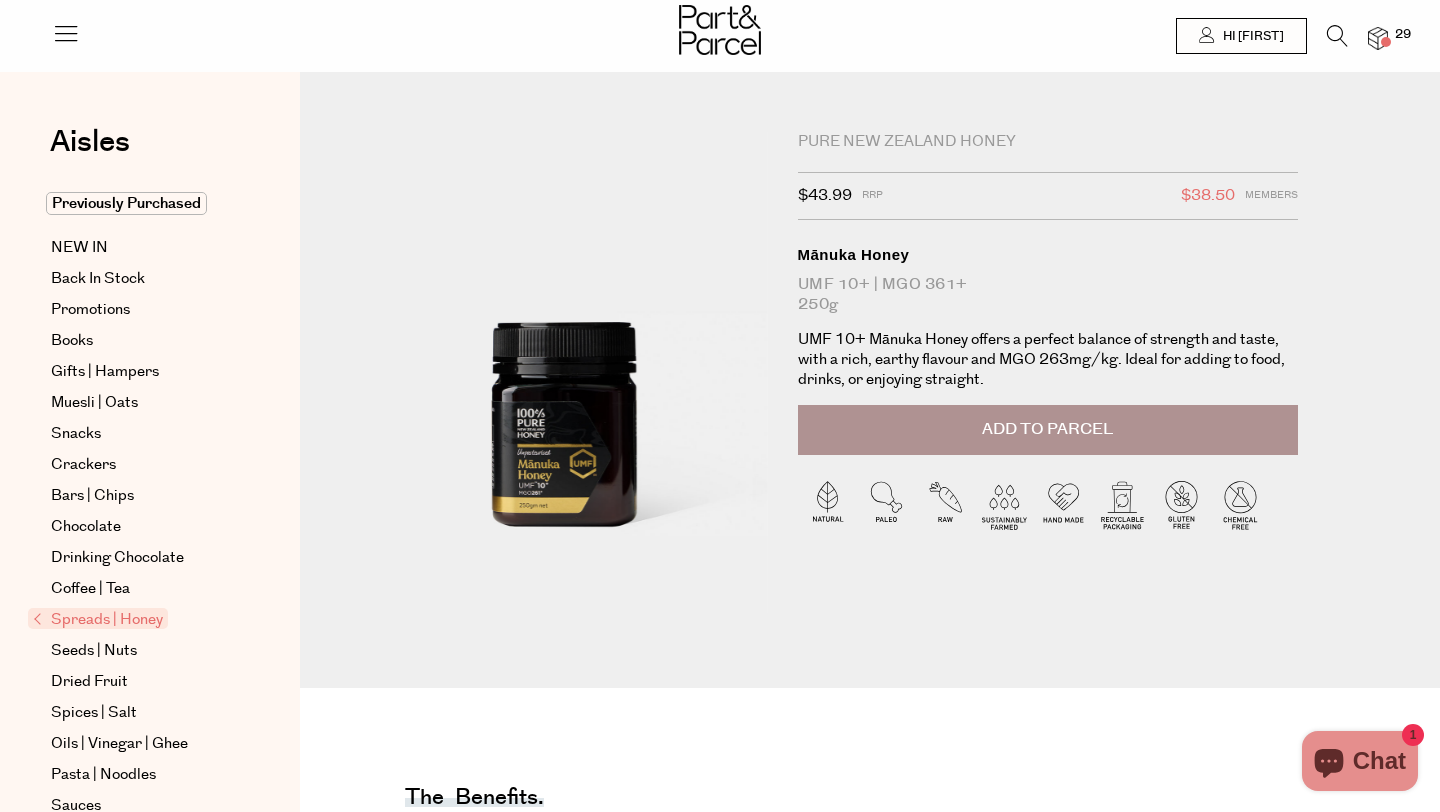 scroll, scrollTop: 0, scrollLeft: 0, axis: both 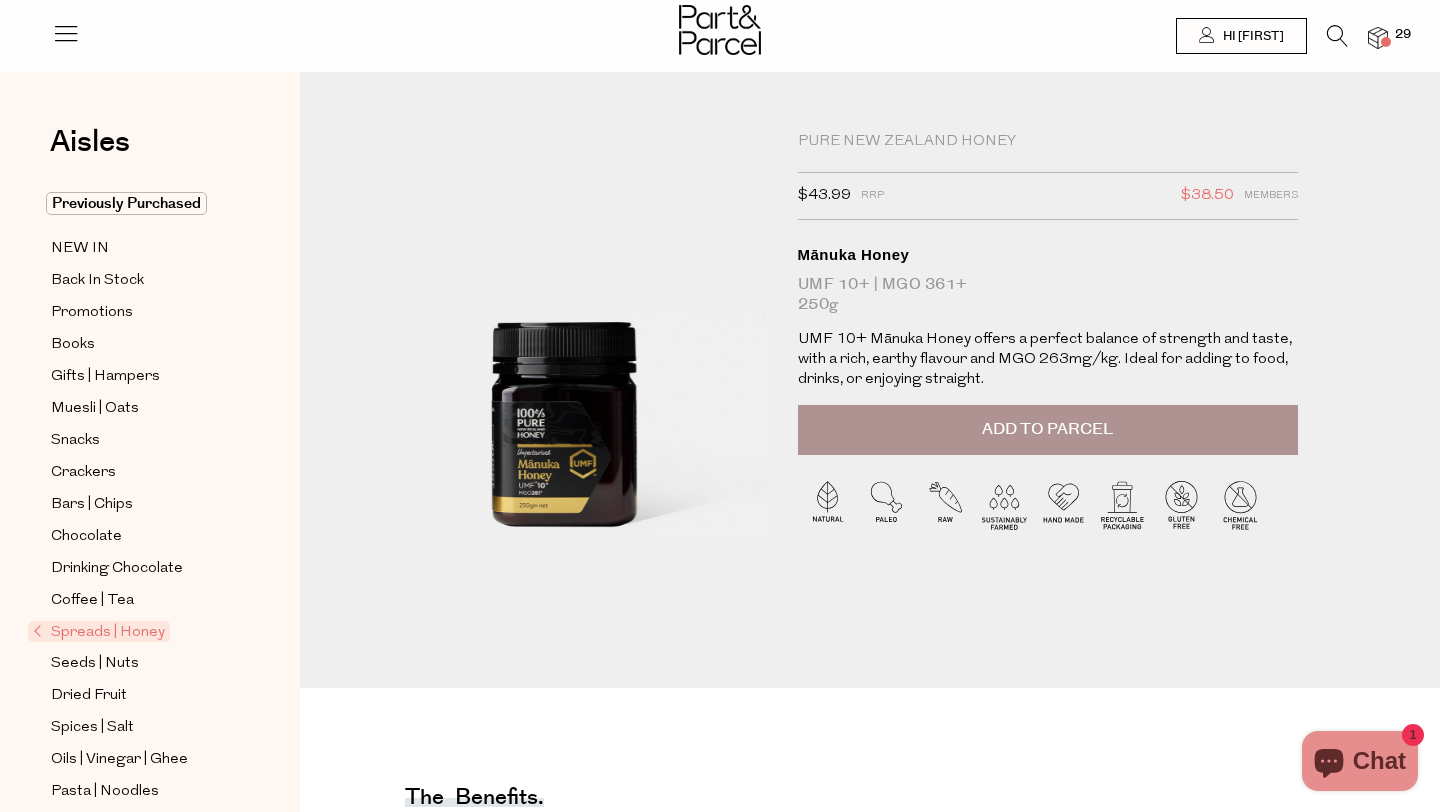 click on "Add to Parcel" at bounding box center [1048, 430] 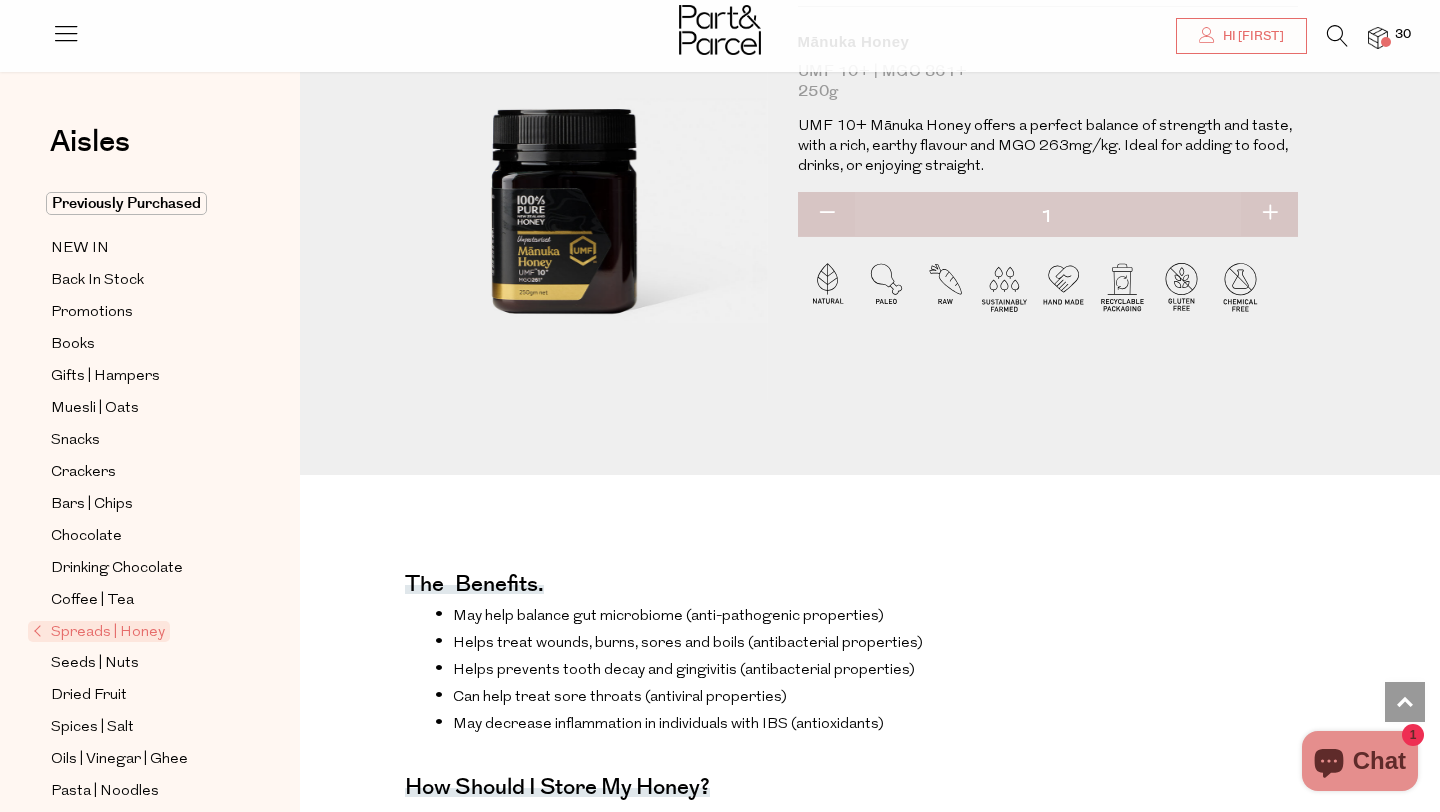 scroll, scrollTop: 0, scrollLeft: 0, axis: both 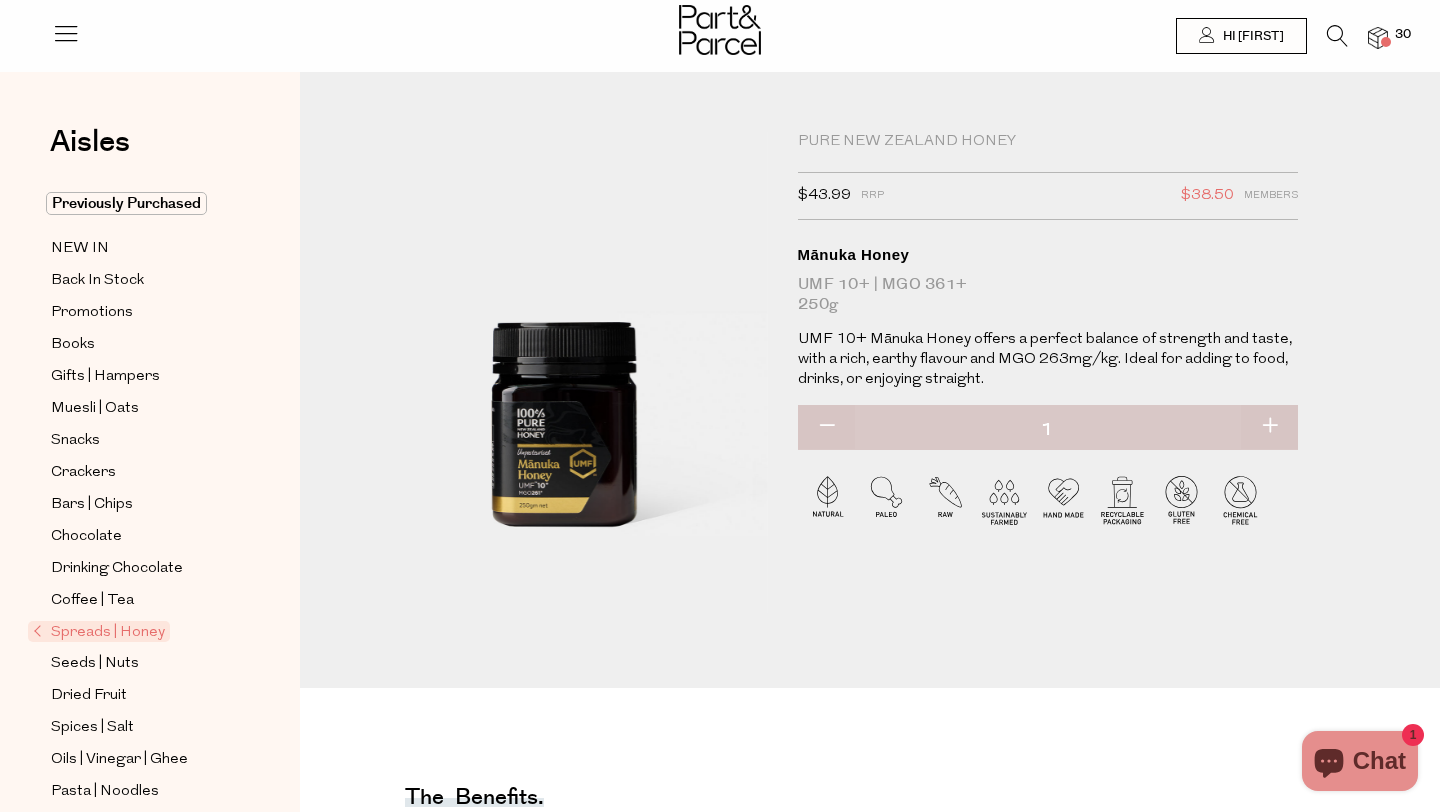 click on "30" at bounding box center [1403, 35] 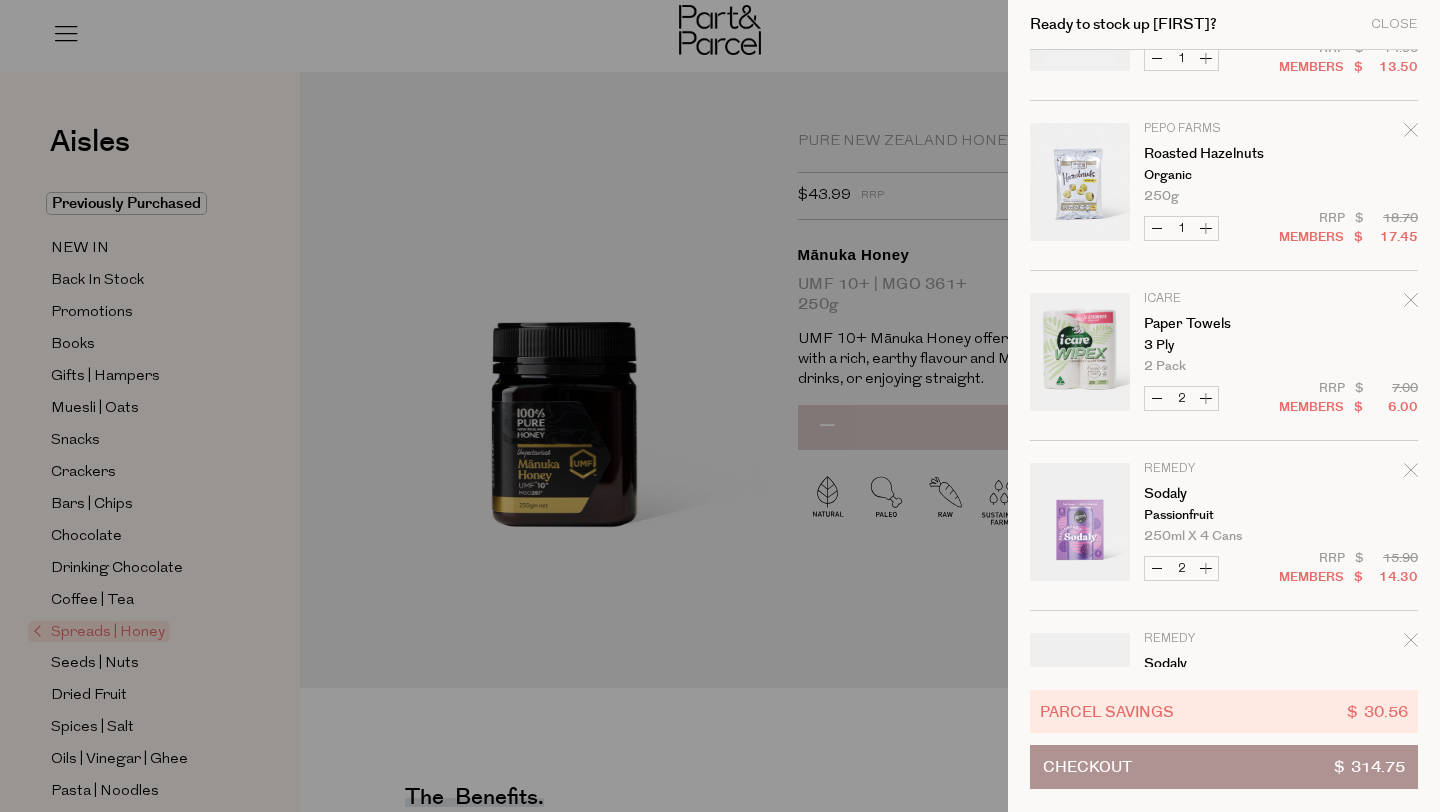scroll, scrollTop: 1195, scrollLeft: 0, axis: vertical 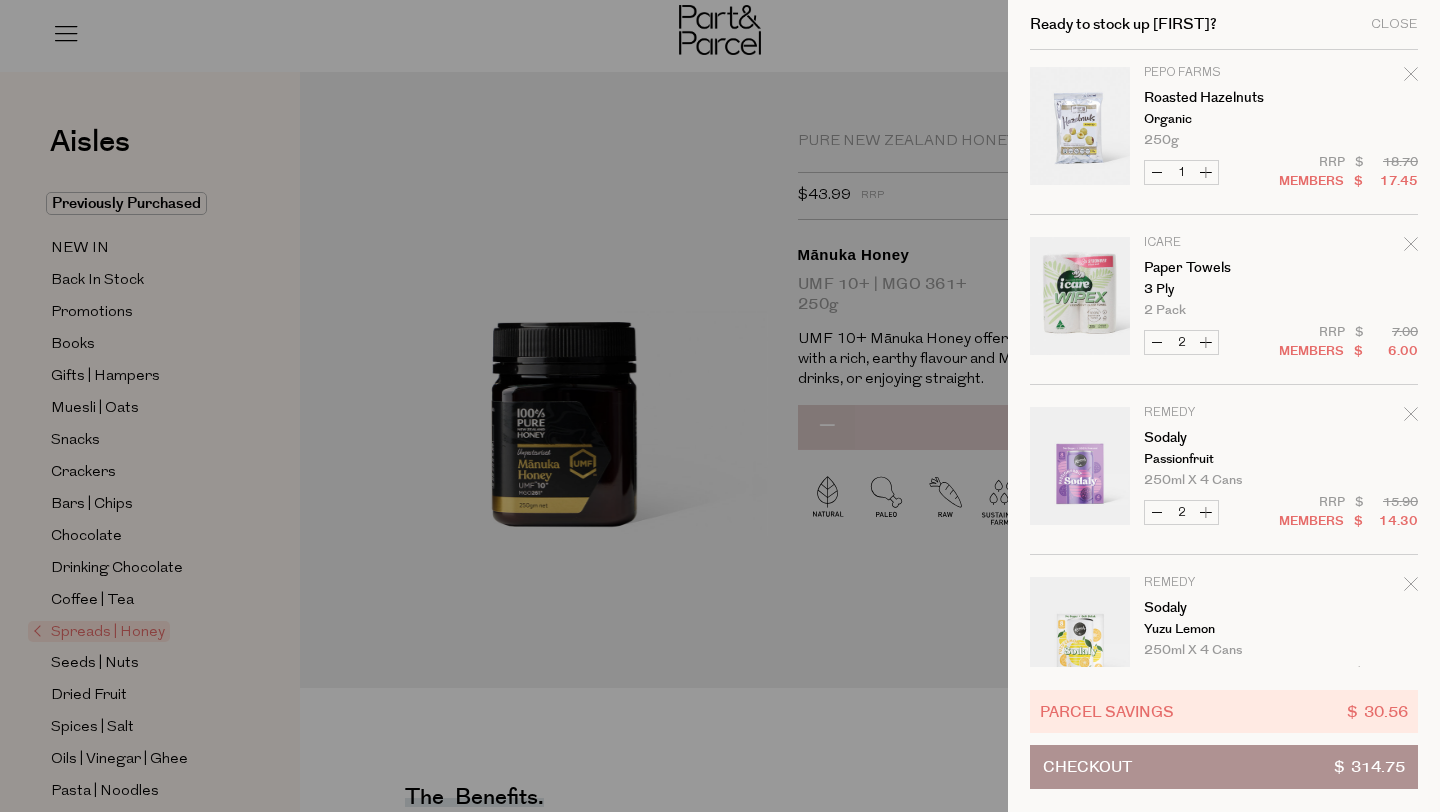 click on "Increase Paper Towels" at bounding box center [1206, 342] 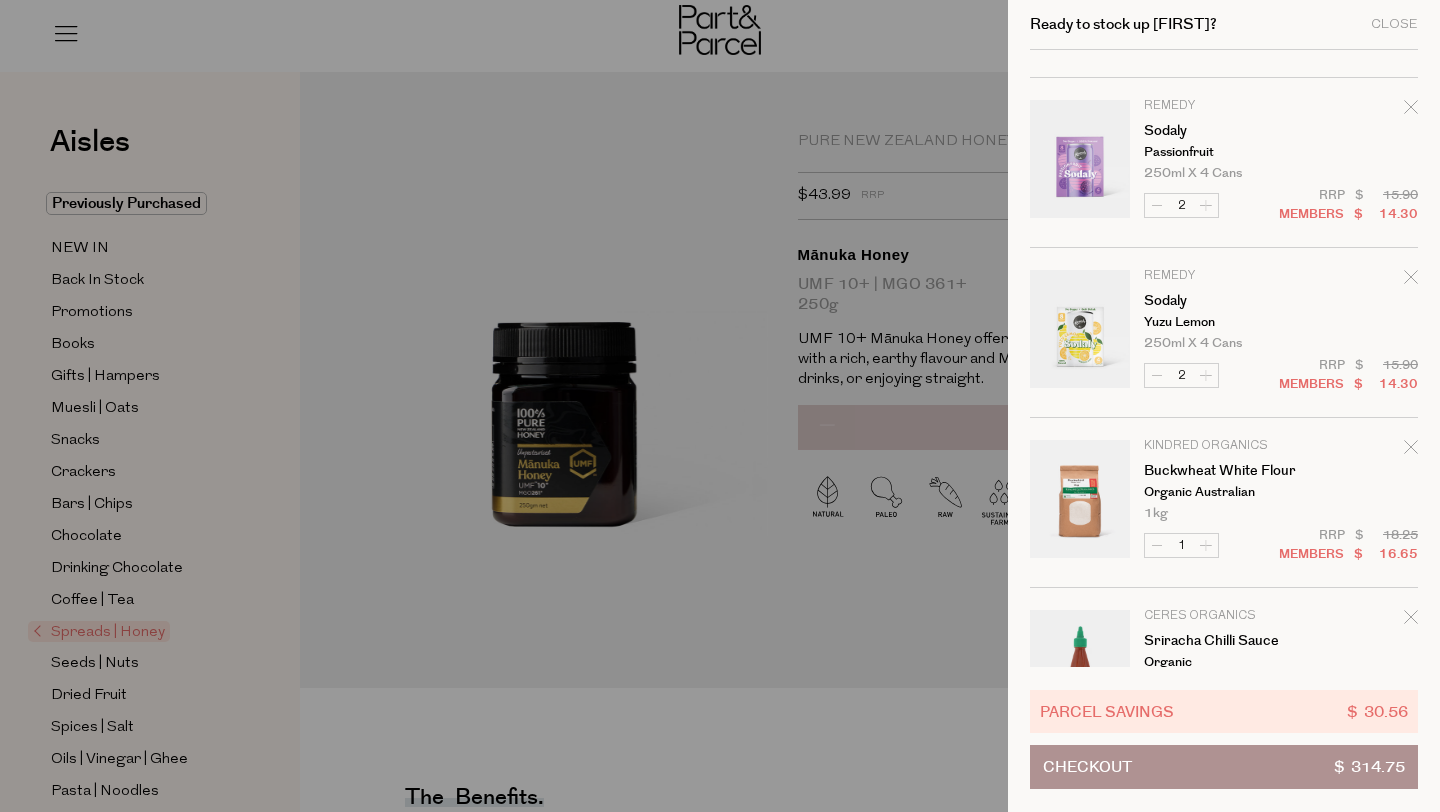 scroll, scrollTop: 1557, scrollLeft: 0, axis: vertical 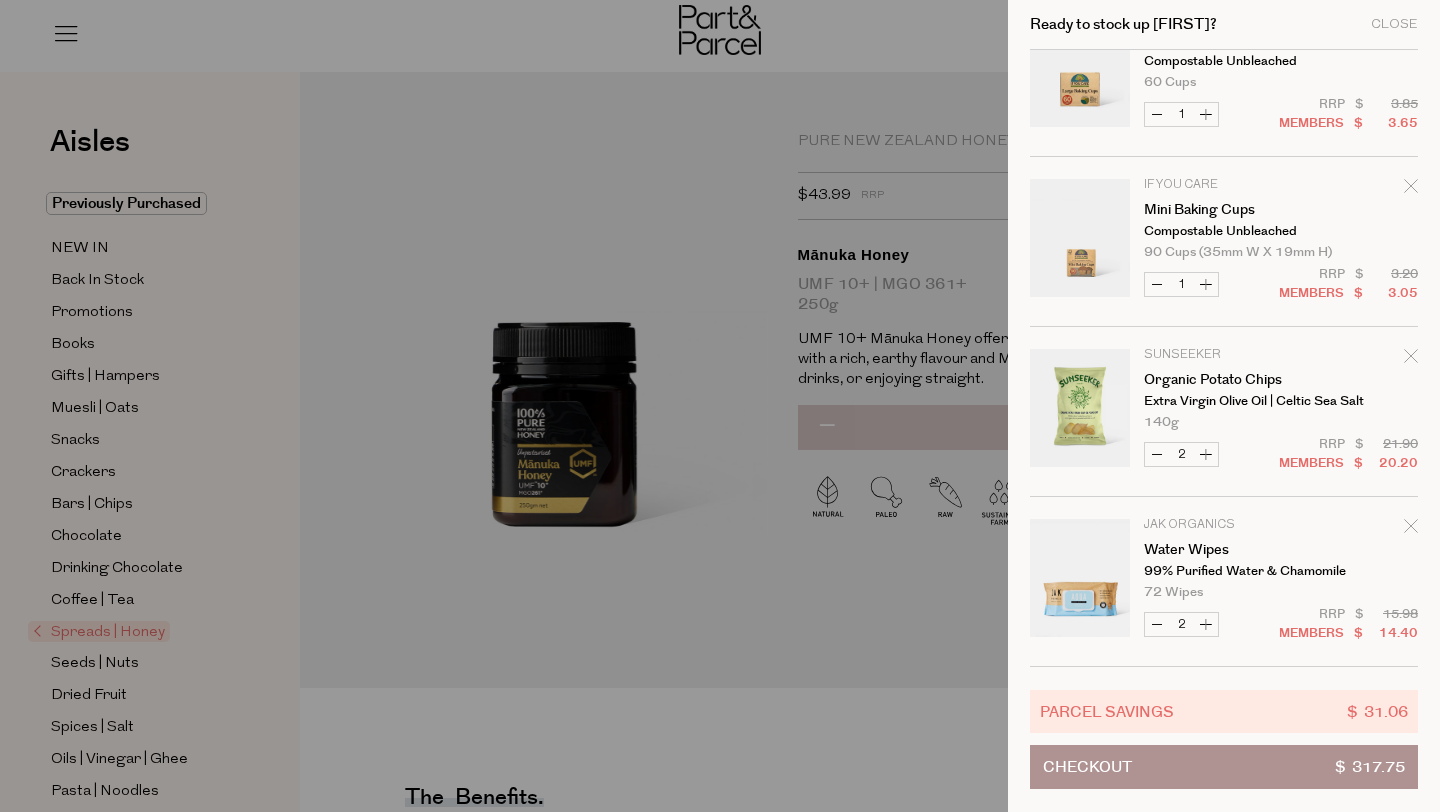 click on "Increase Water Wipes" at bounding box center [1206, 624] 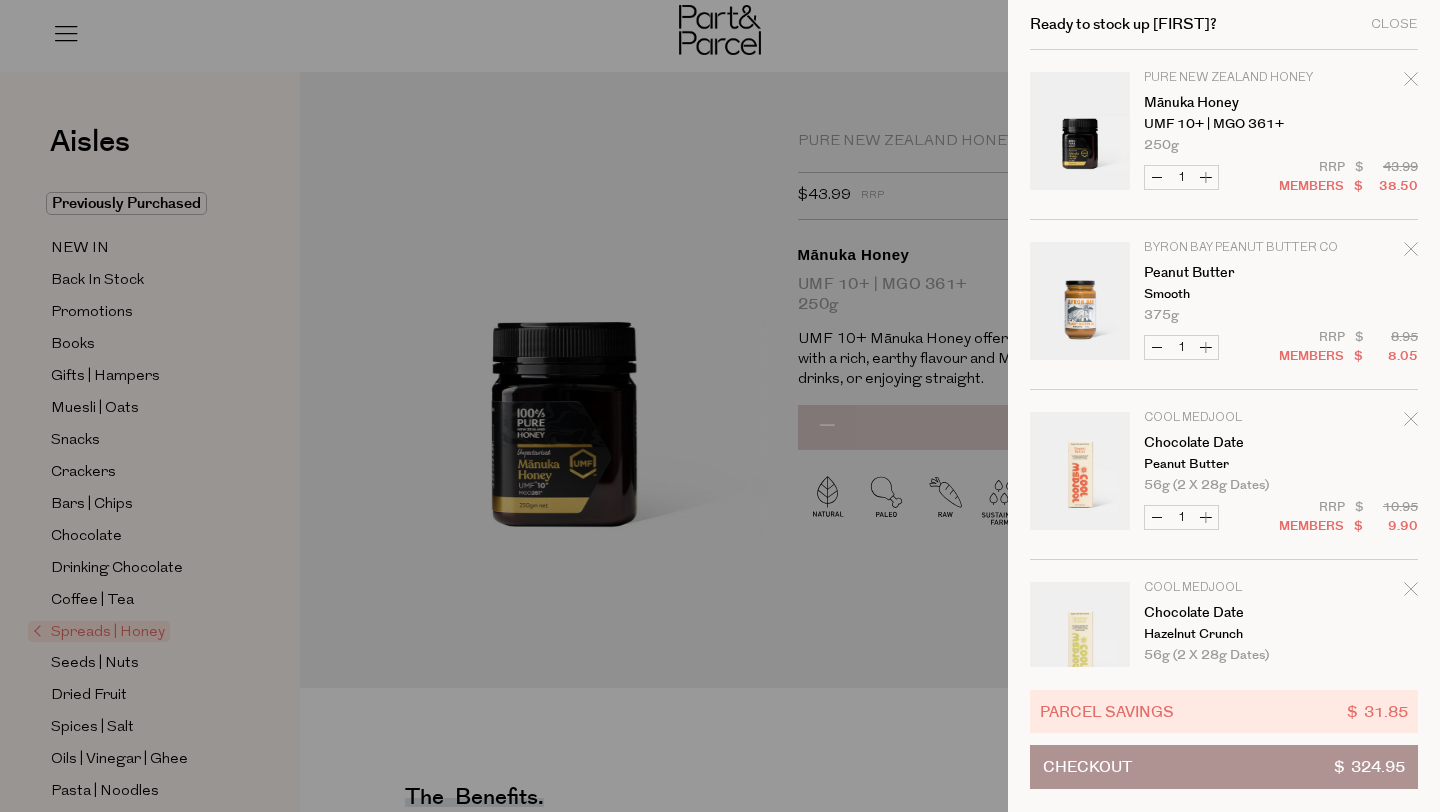 click on "Checkout $ 324.95" at bounding box center [1224, 767] 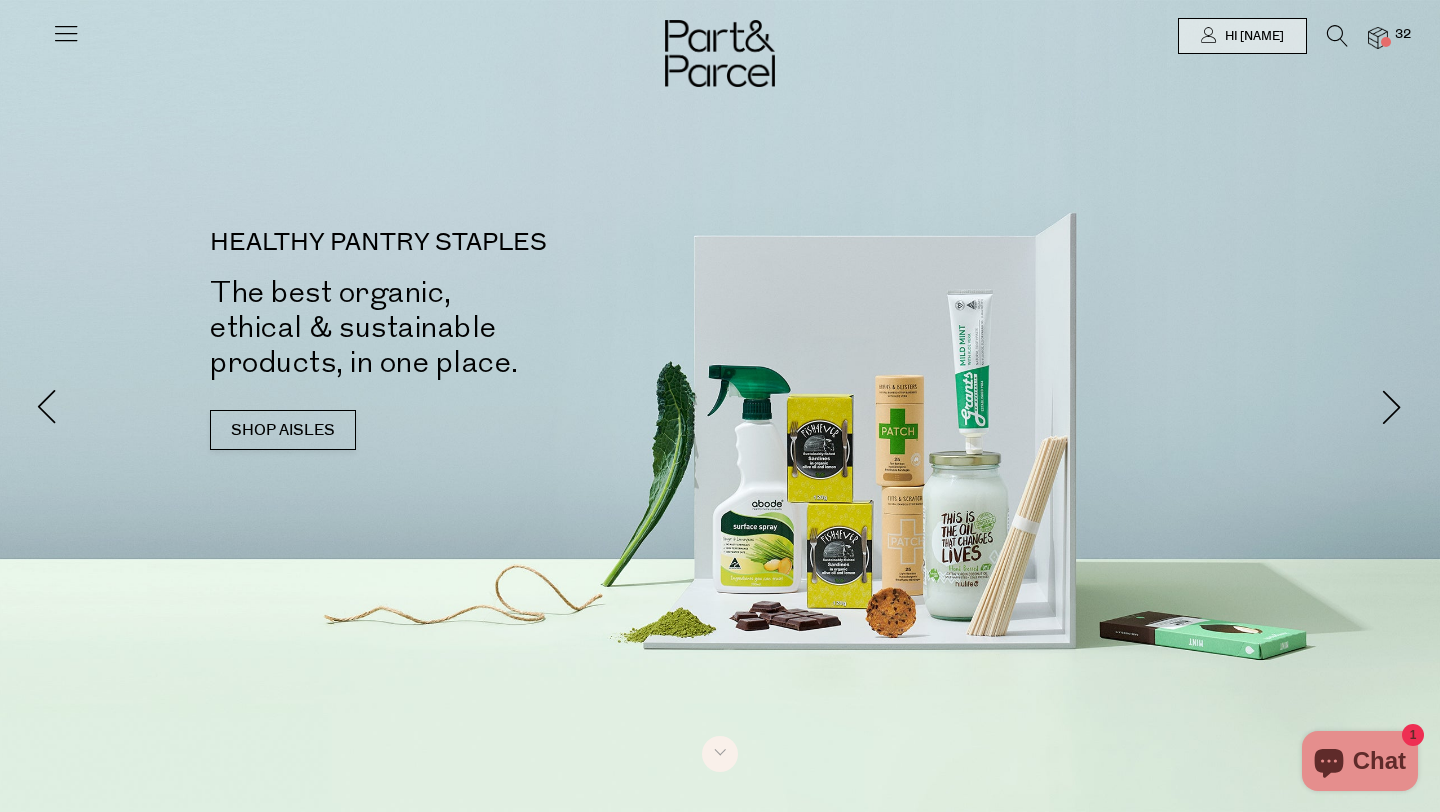 scroll, scrollTop: 0, scrollLeft: 0, axis: both 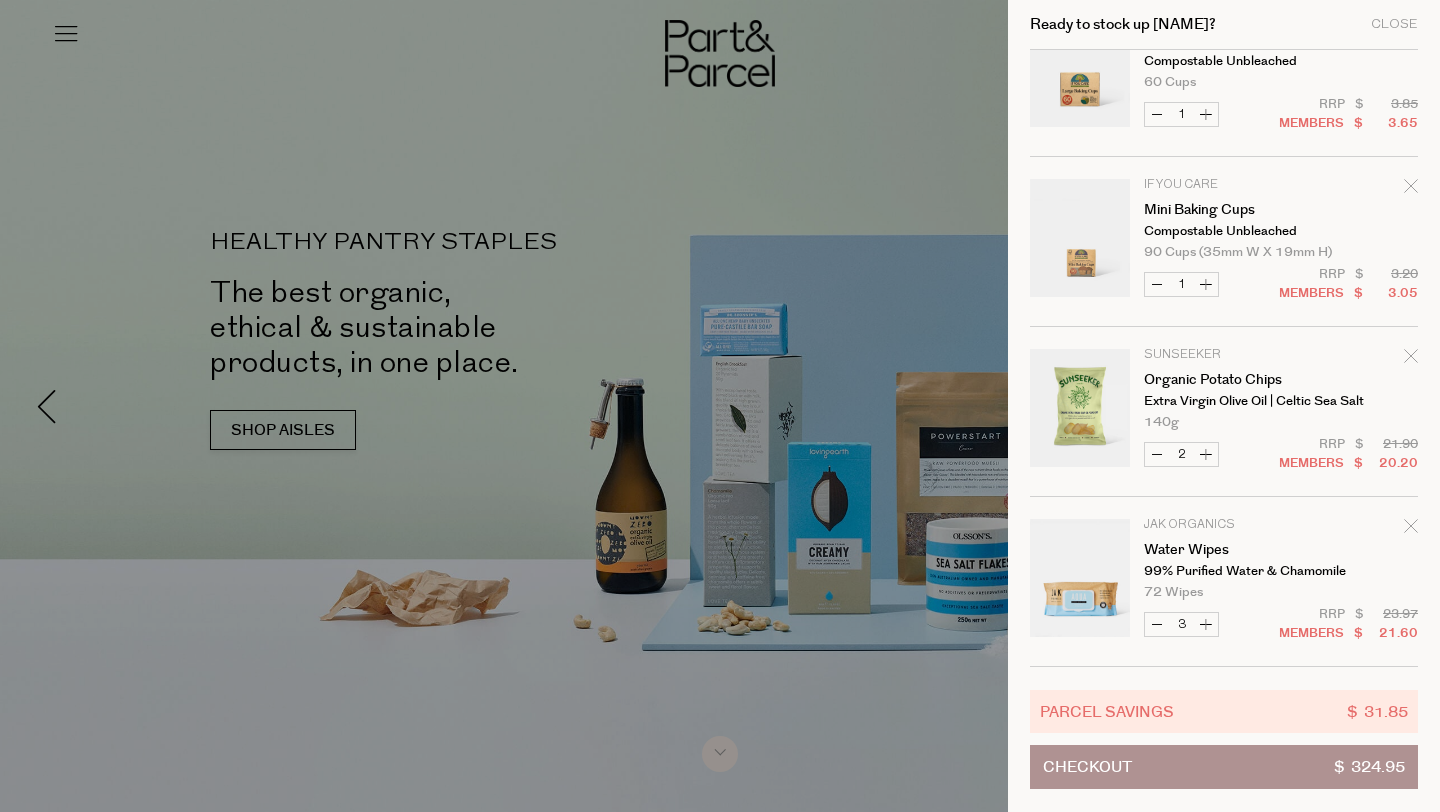 click on "Parcel Savings $ 31.85
Checkout $ 324.95" at bounding box center [1224, 739] 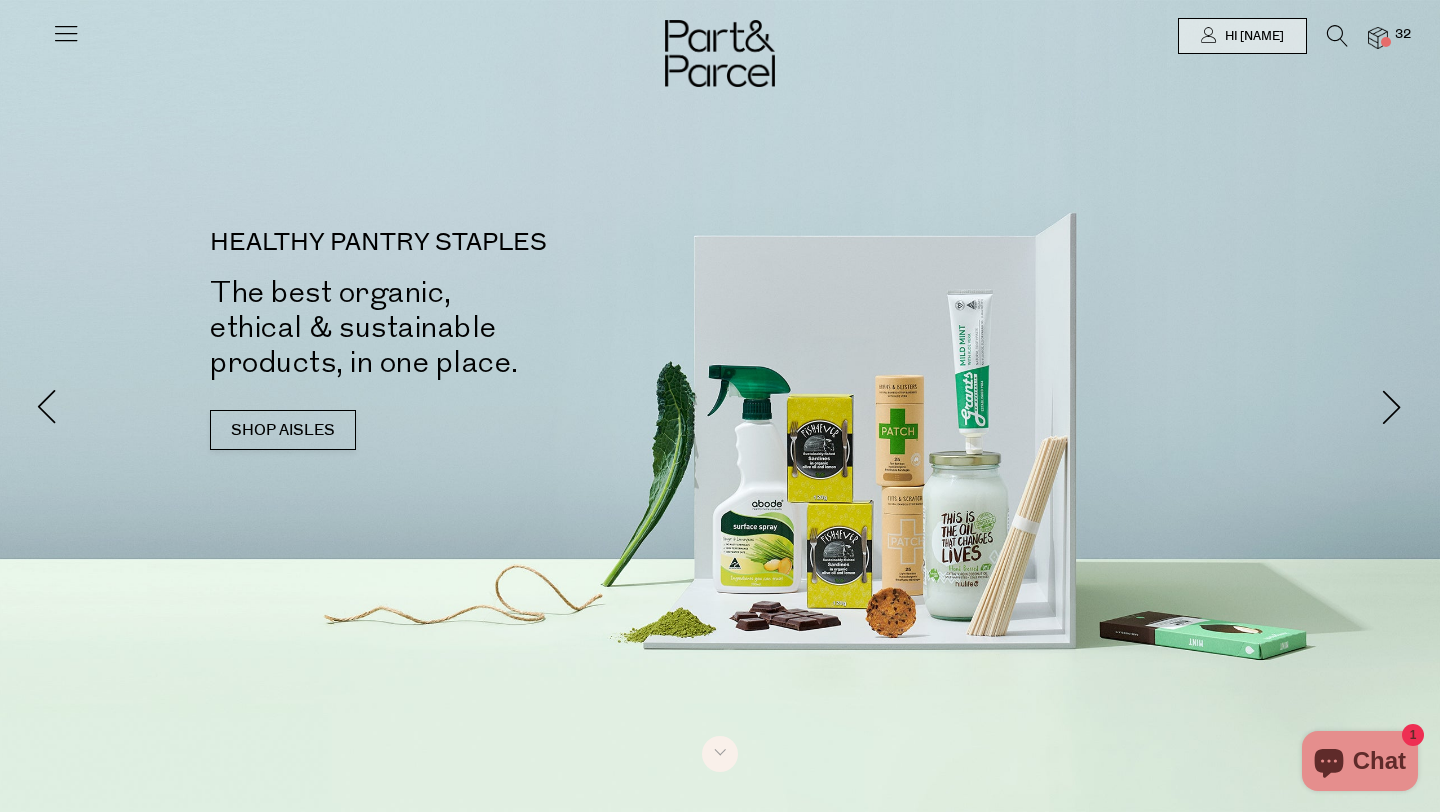 scroll, scrollTop: 0, scrollLeft: 0, axis: both 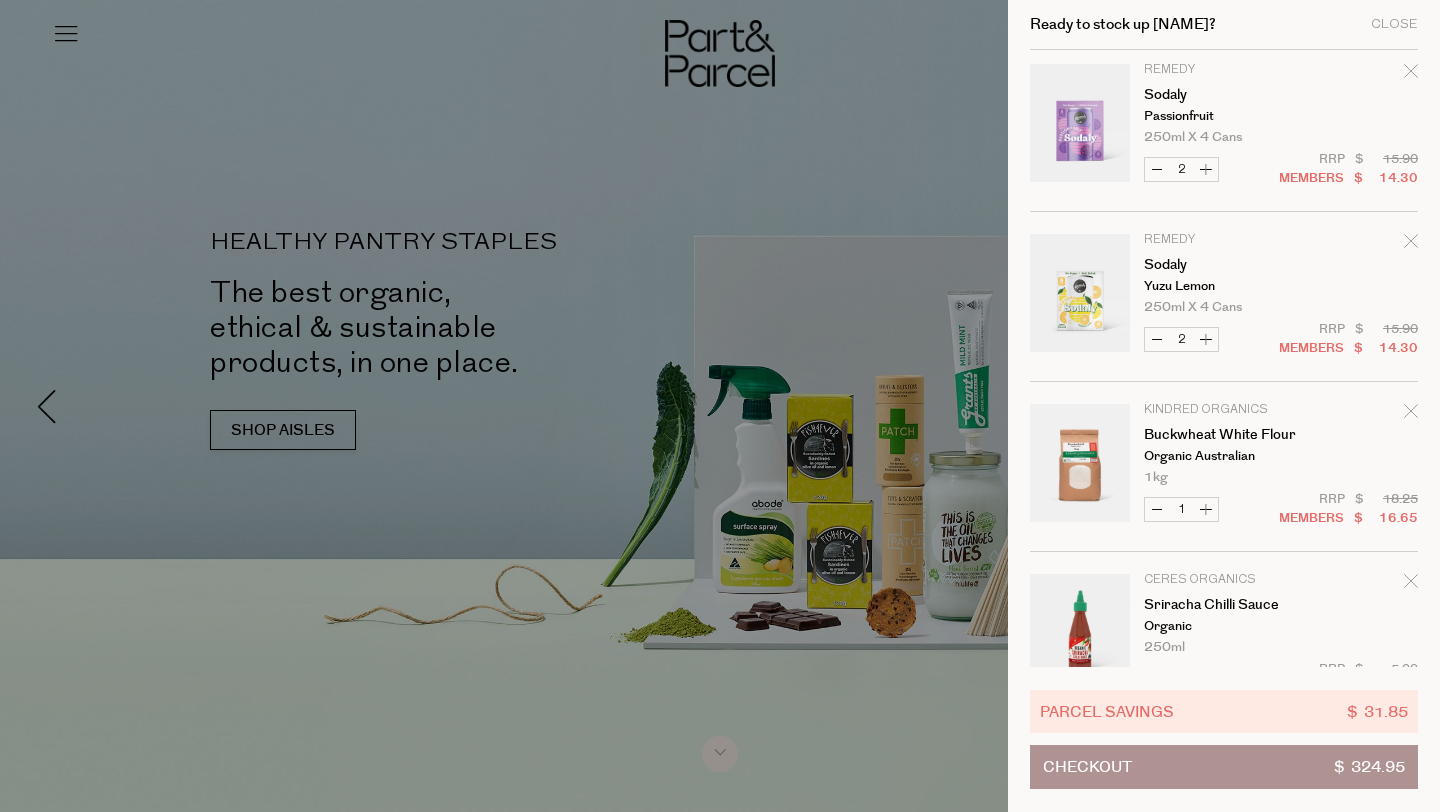click on "Decrease Sodaly" at bounding box center (1157, 169) 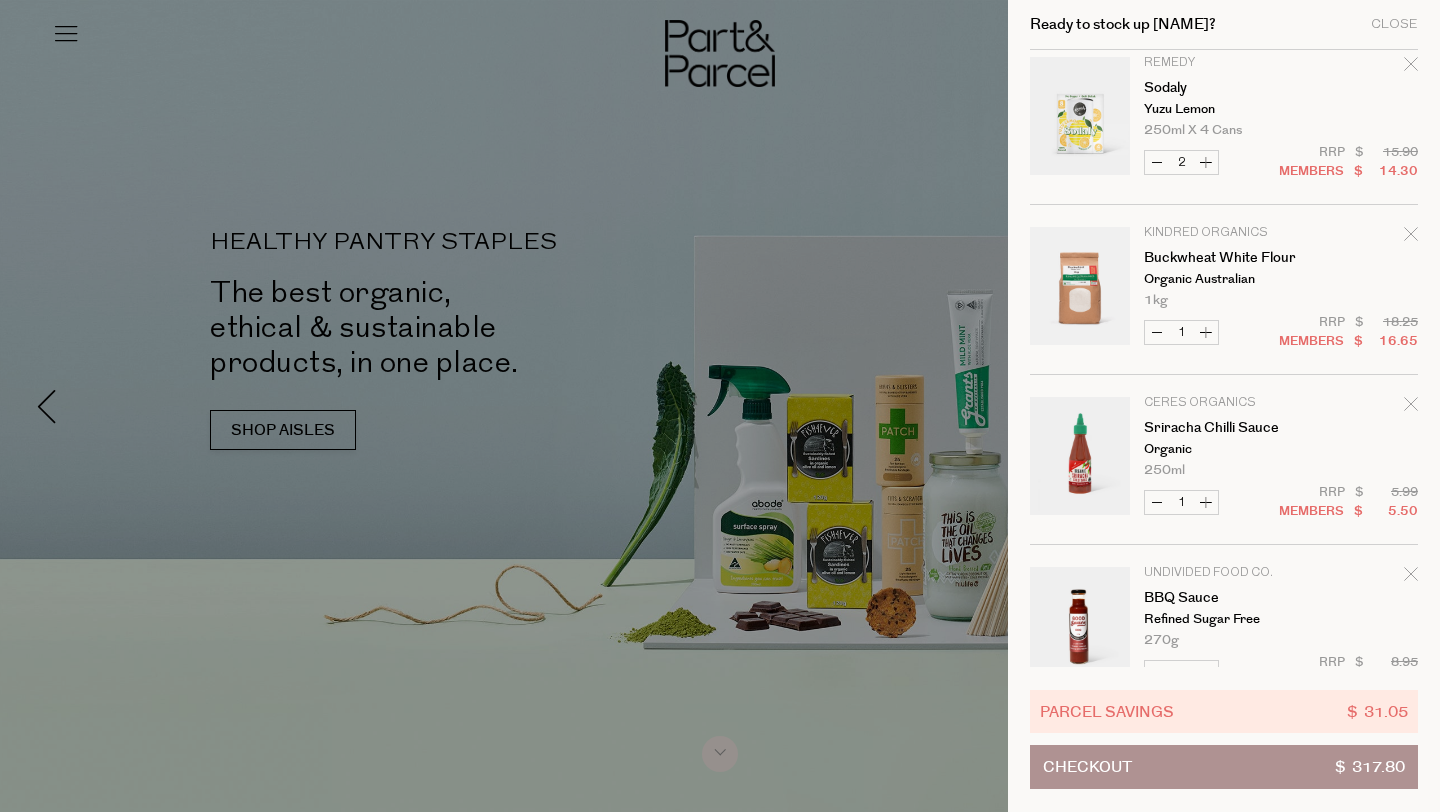 scroll, scrollTop: 1714, scrollLeft: 0, axis: vertical 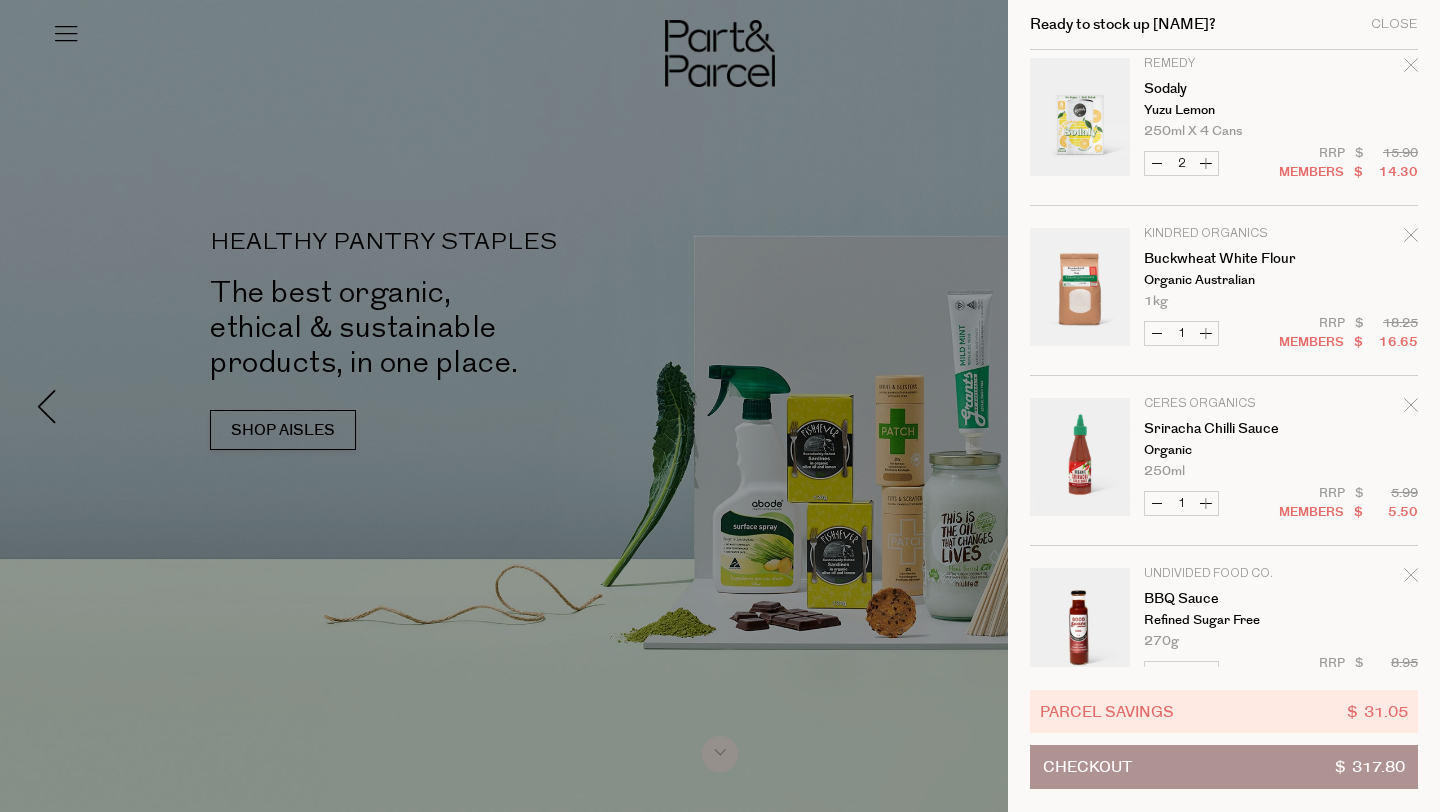 click on "Kindred Organics
Buckwheat White Flour
Organic Australian
1kg
Only 27 Available" at bounding box center [1281, 268] 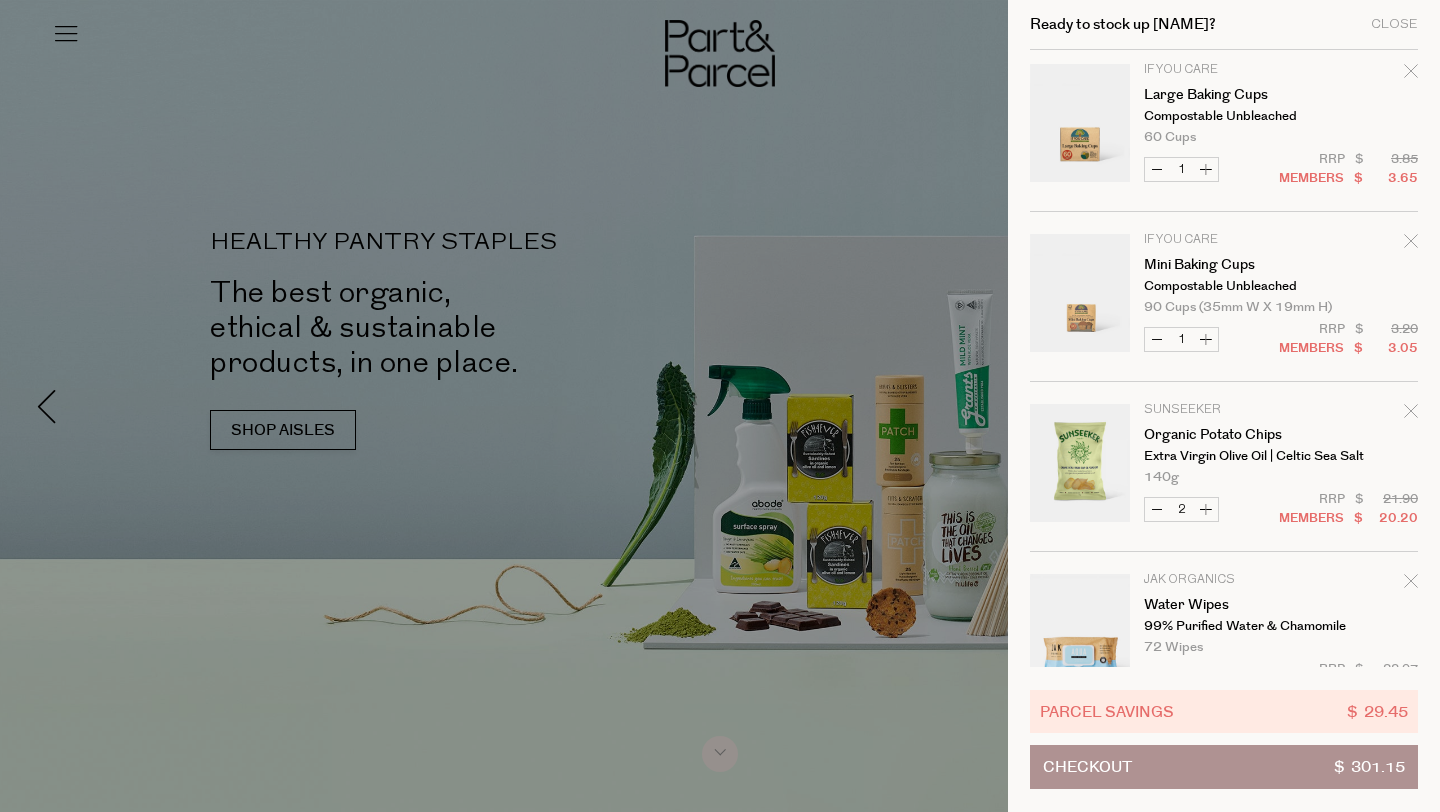scroll, scrollTop: 3293, scrollLeft: 0, axis: vertical 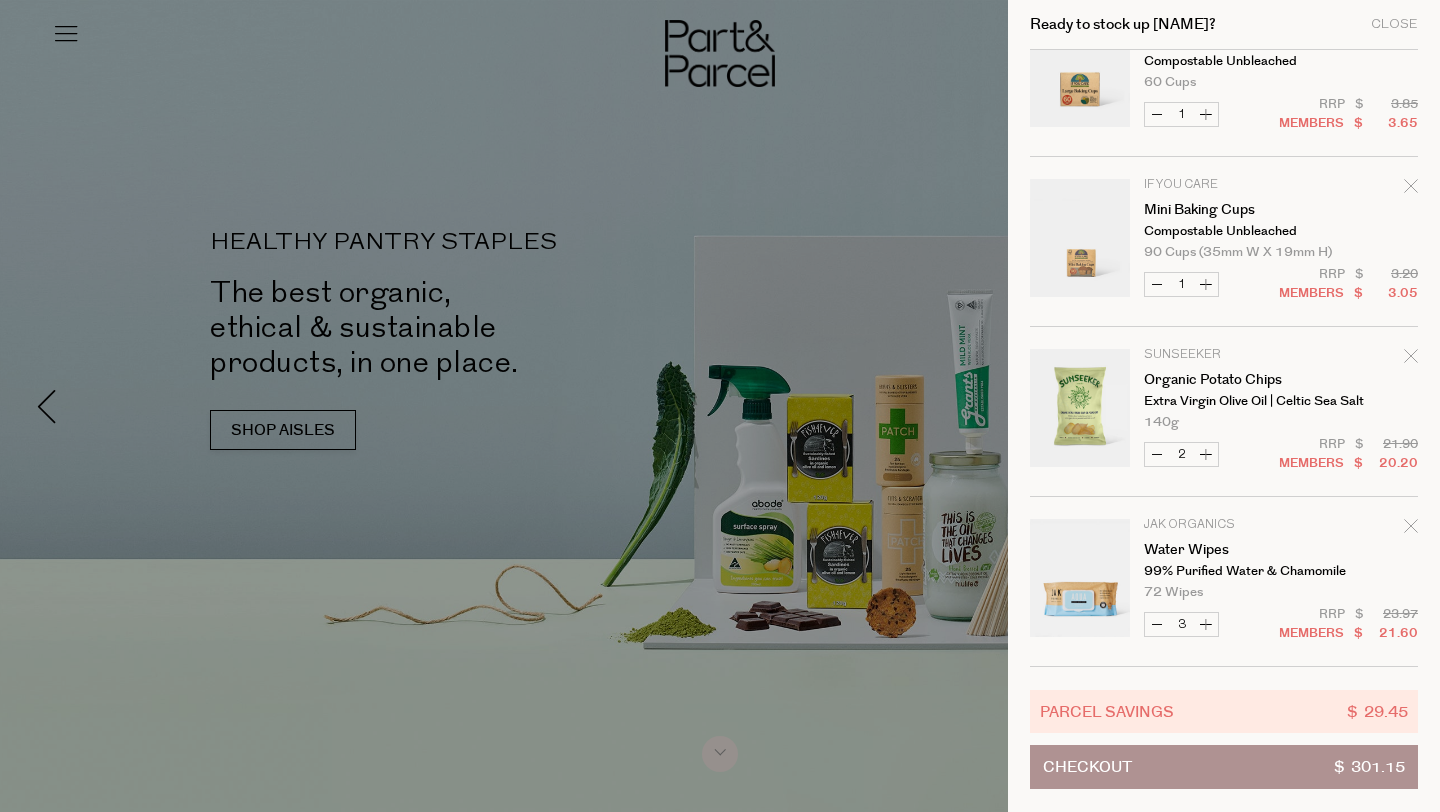 click on "Checkout $ 301.15" at bounding box center (1224, 767) 